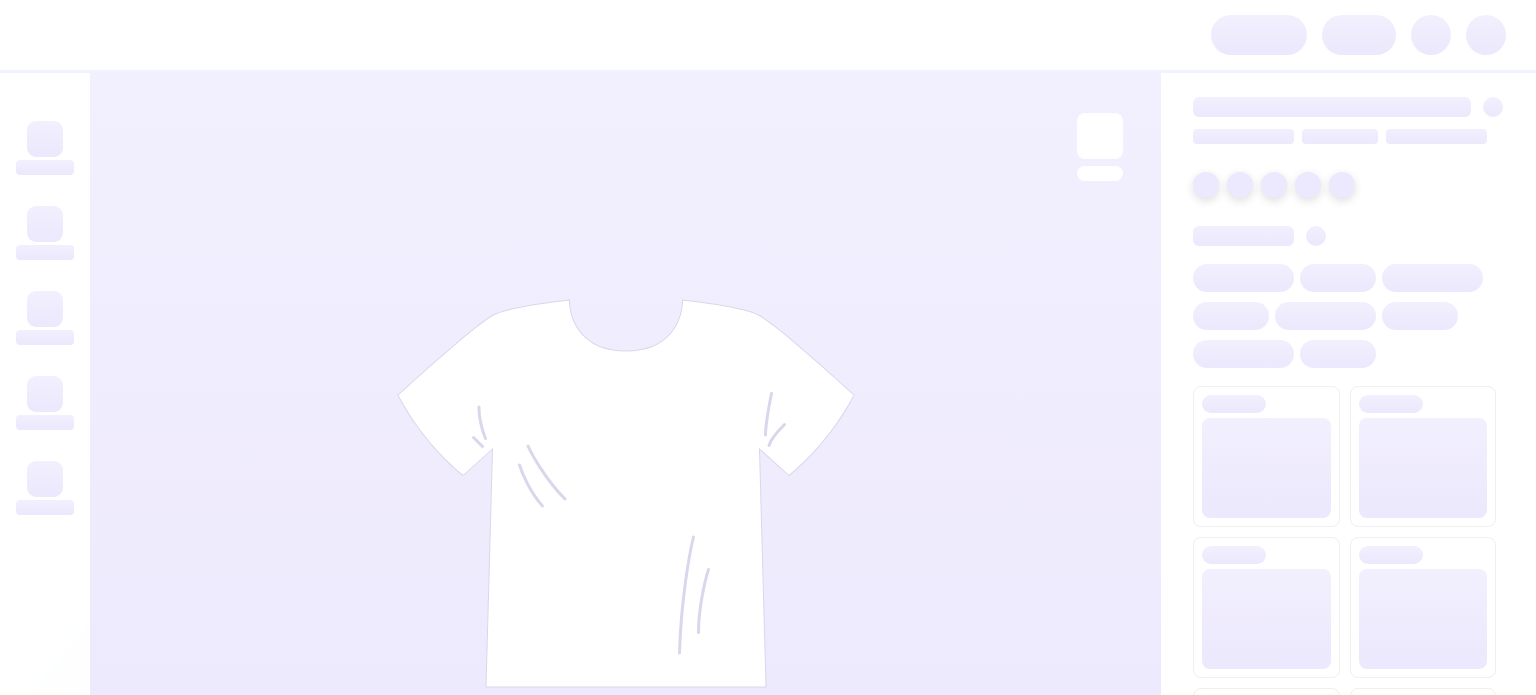 scroll, scrollTop: 0, scrollLeft: 0, axis: both 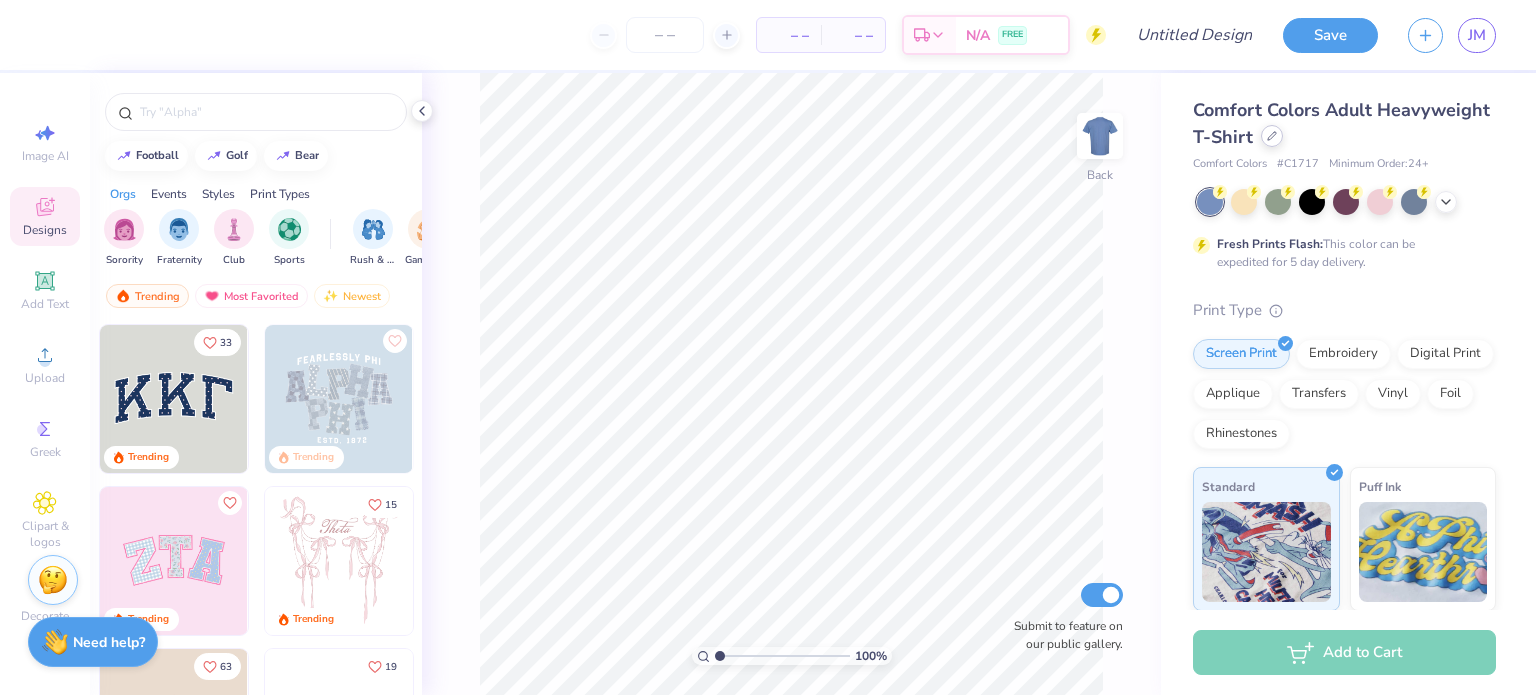 click 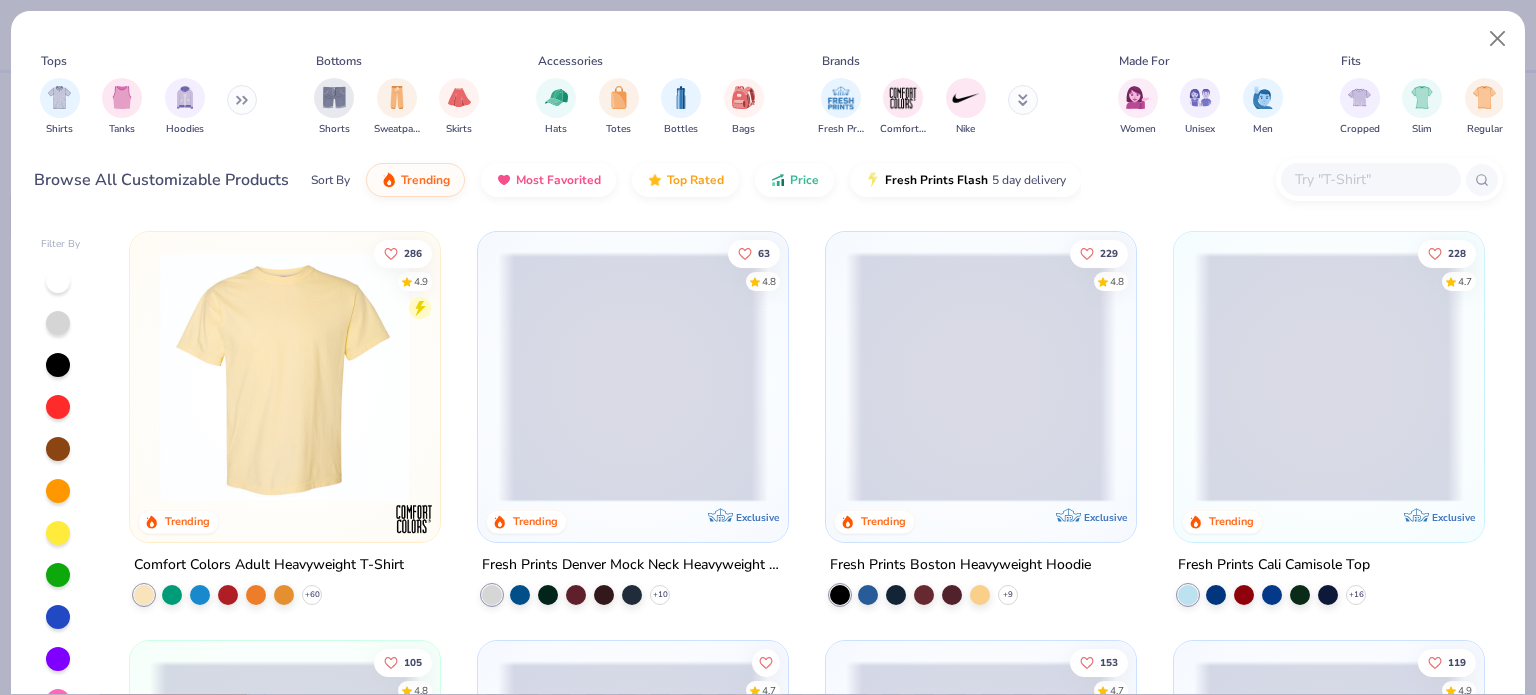 click at bounding box center [1370, 179] 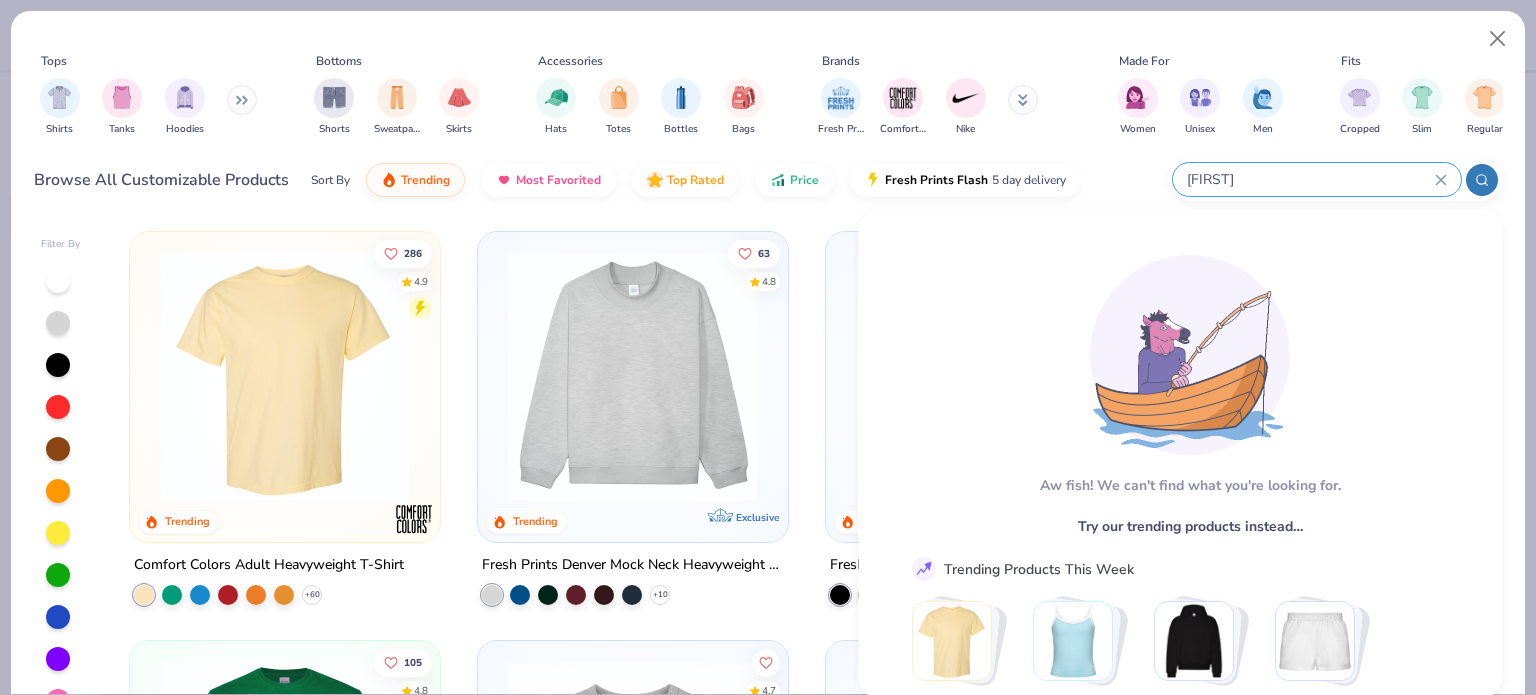 click on "[FIRST]" at bounding box center [1310, 179] 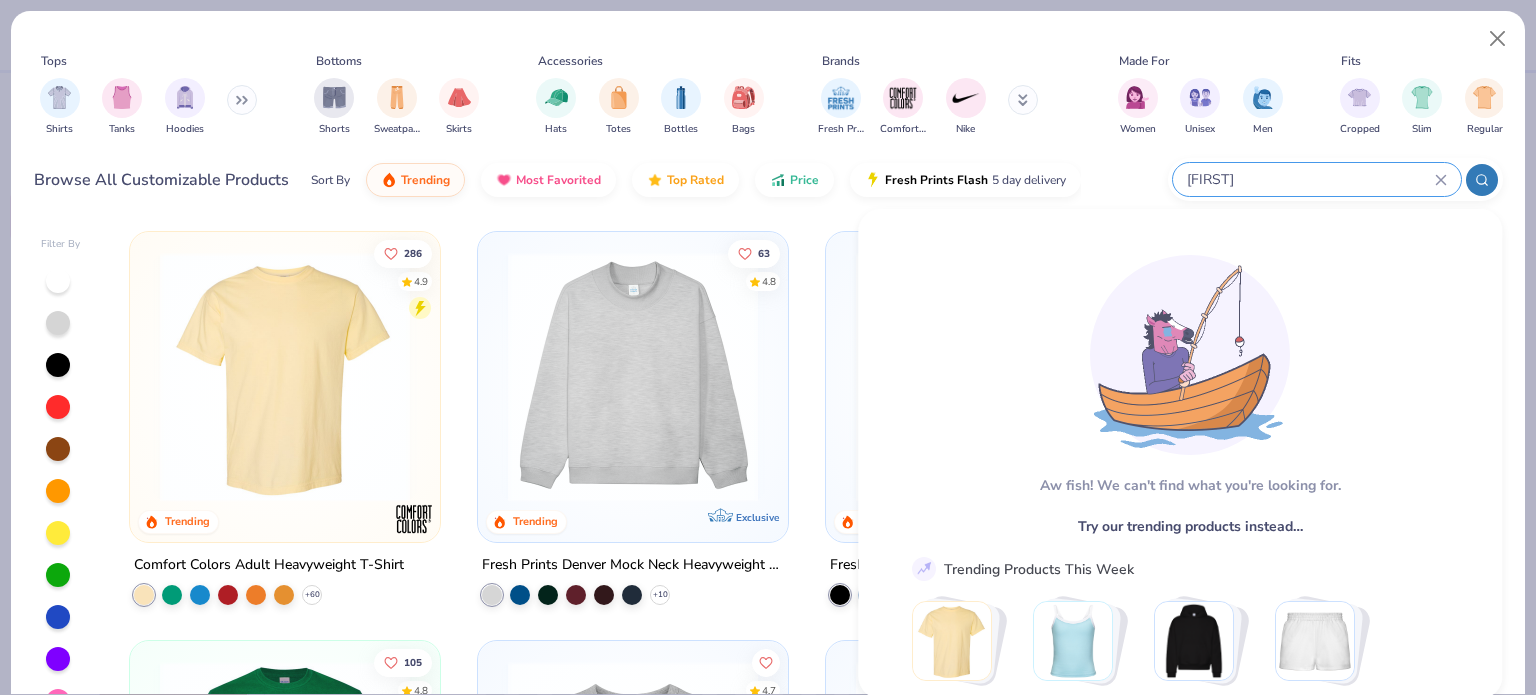 click on "[FIRST]" at bounding box center (1310, 179) 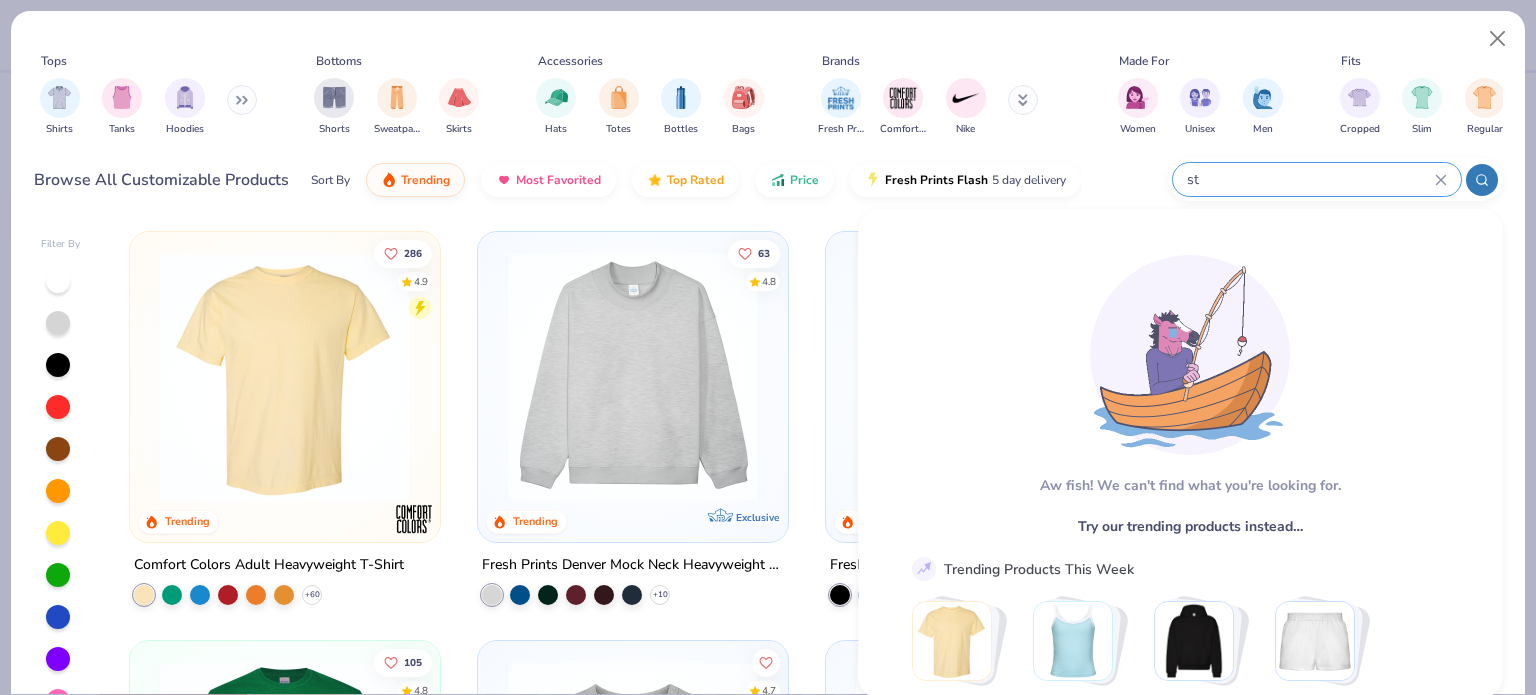 type on "s" 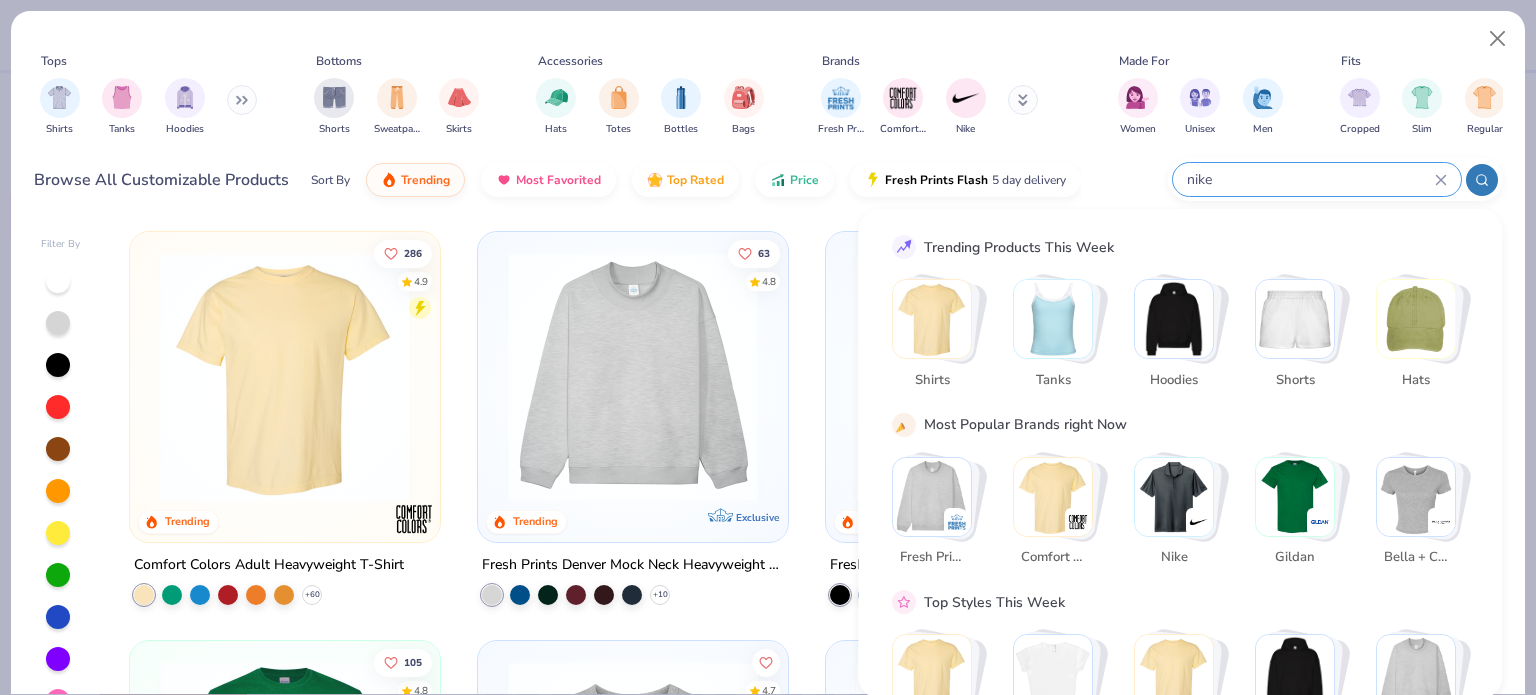 type on "nike" 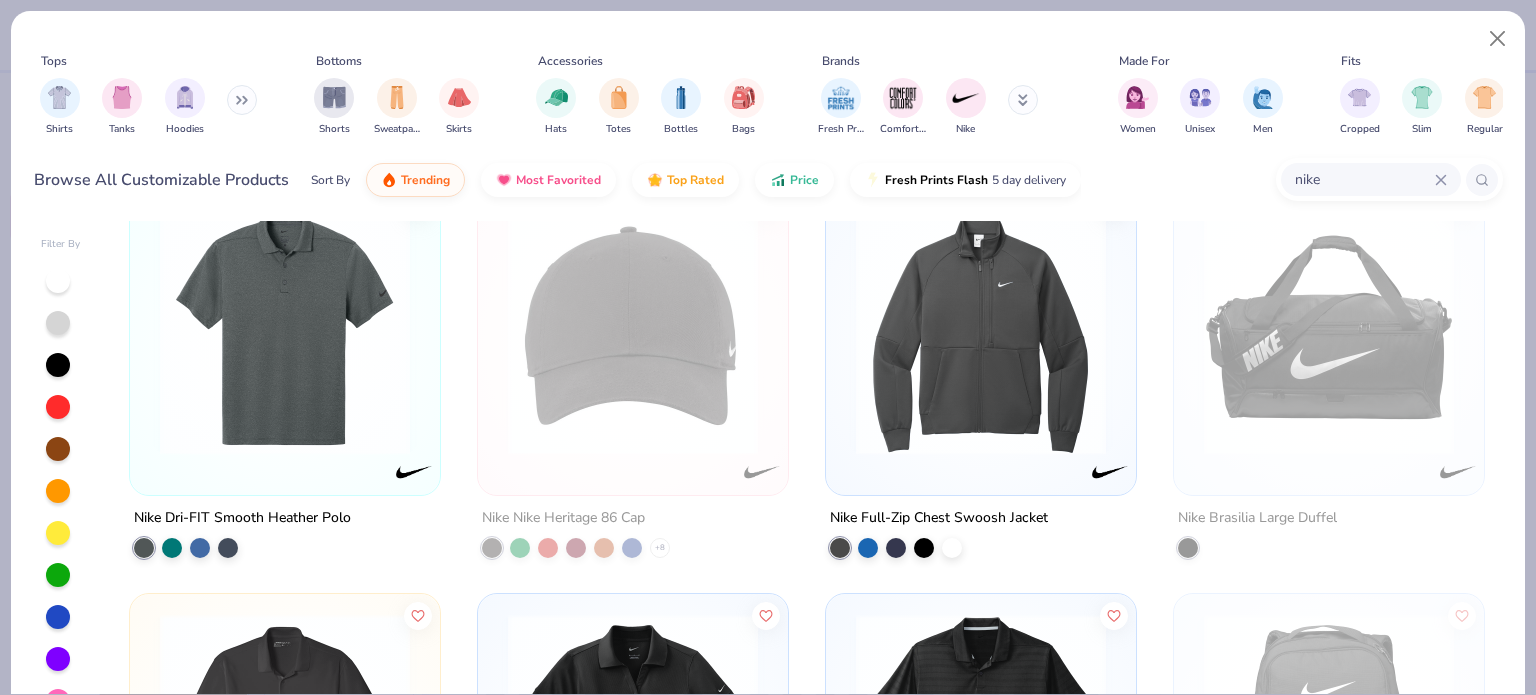 scroll, scrollTop: 2766, scrollLeft: 0, axis: vertical 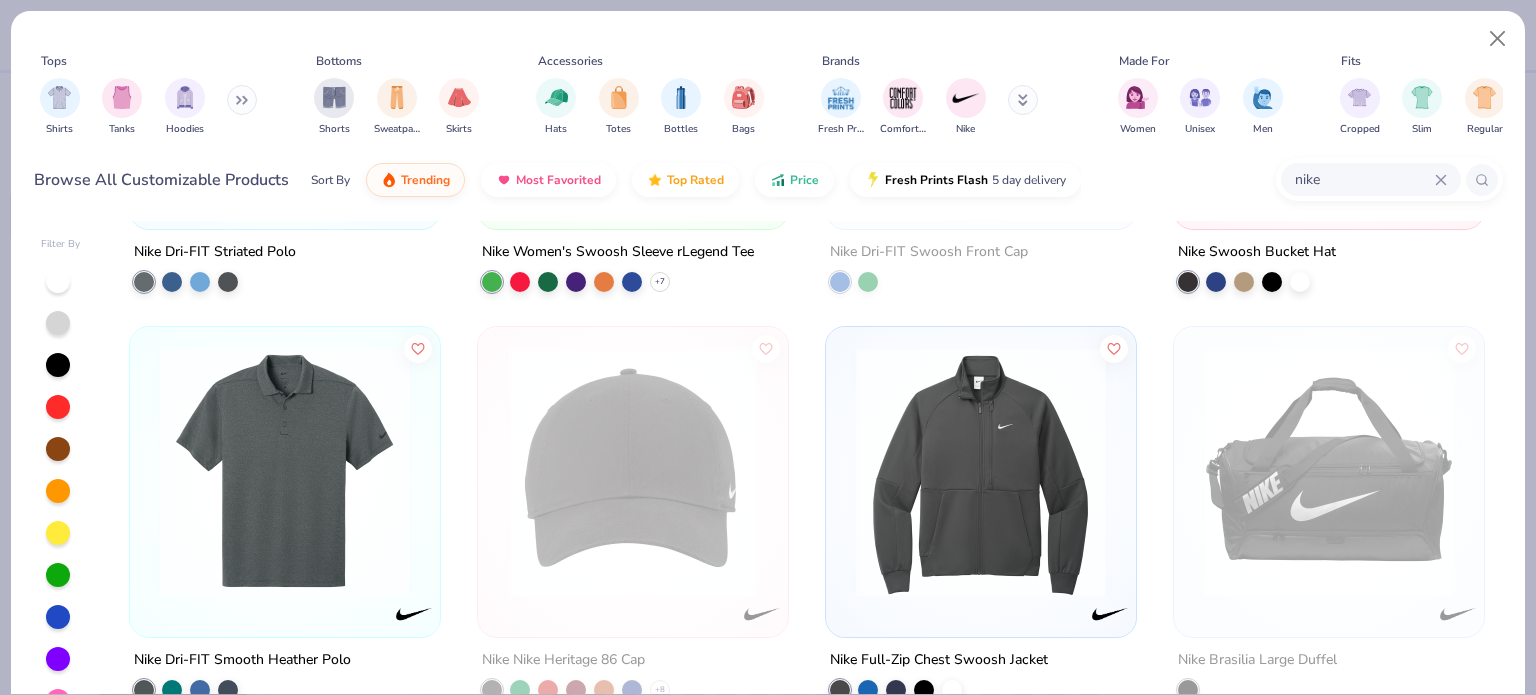 click at bounding box center (981, 472) 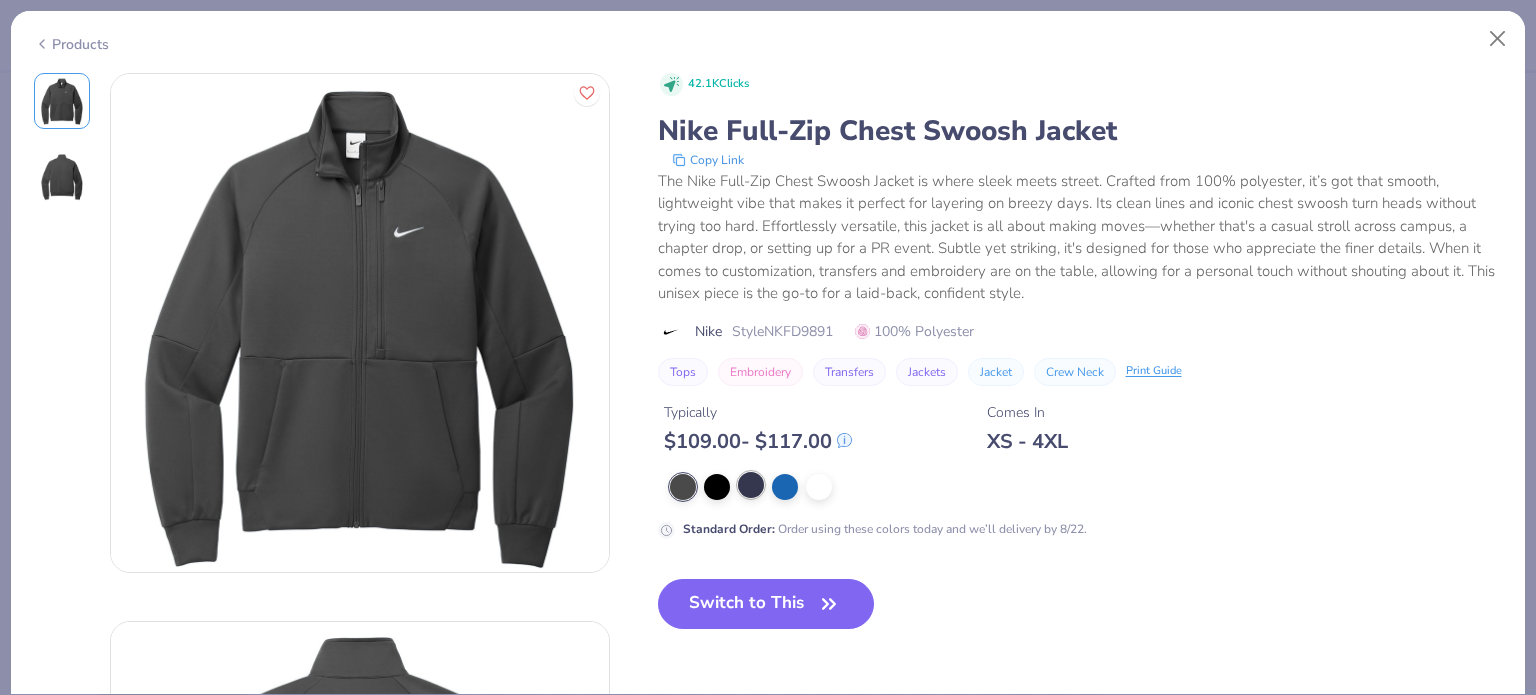 click at bounding box center [751, 485] 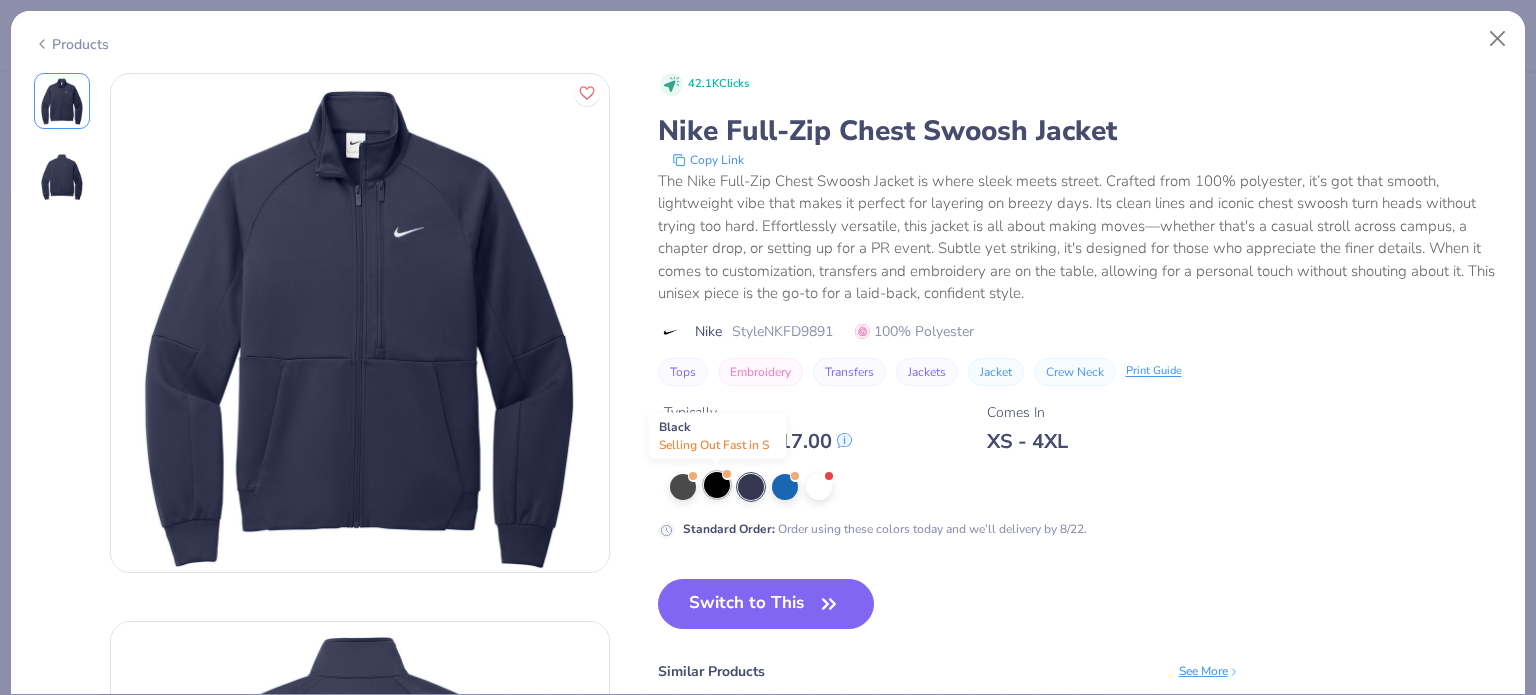 click at bounding box center (717, 485) 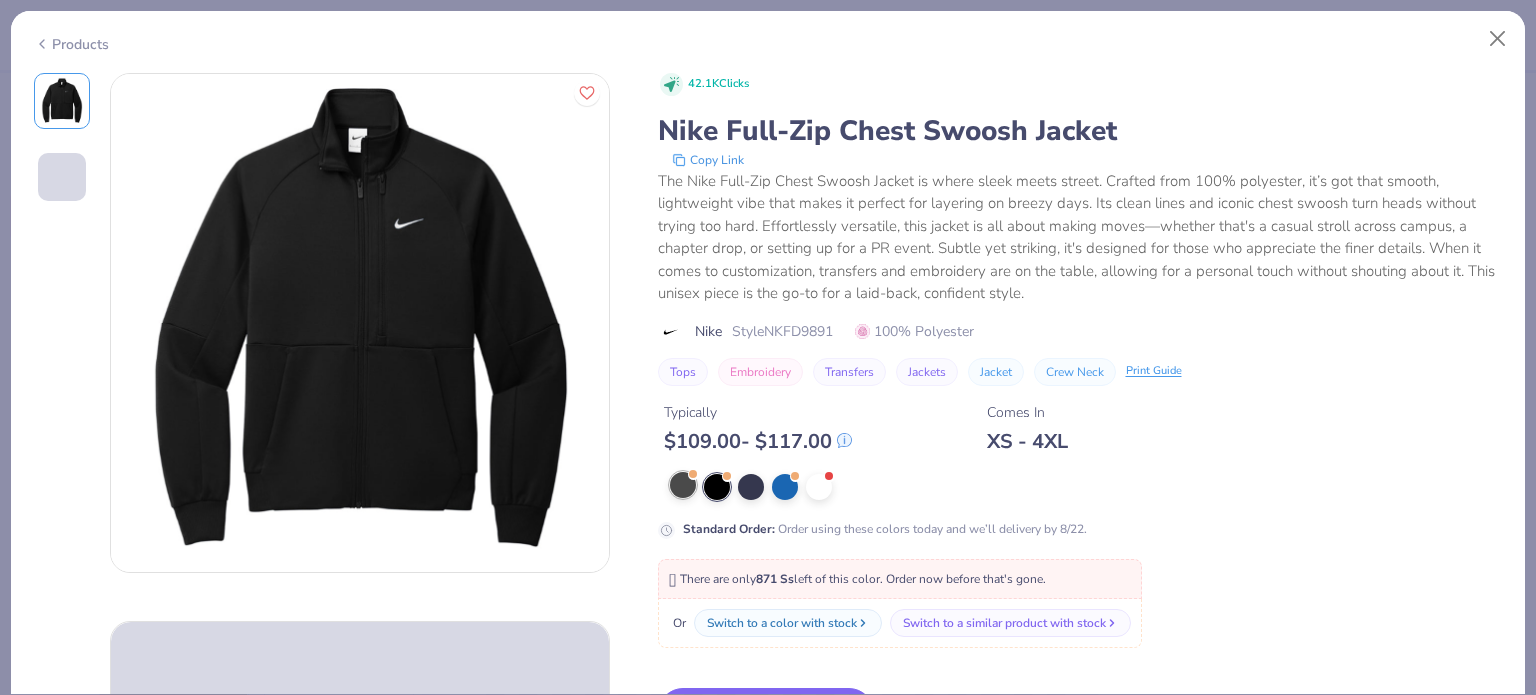 click at bounding box center (683, 485) 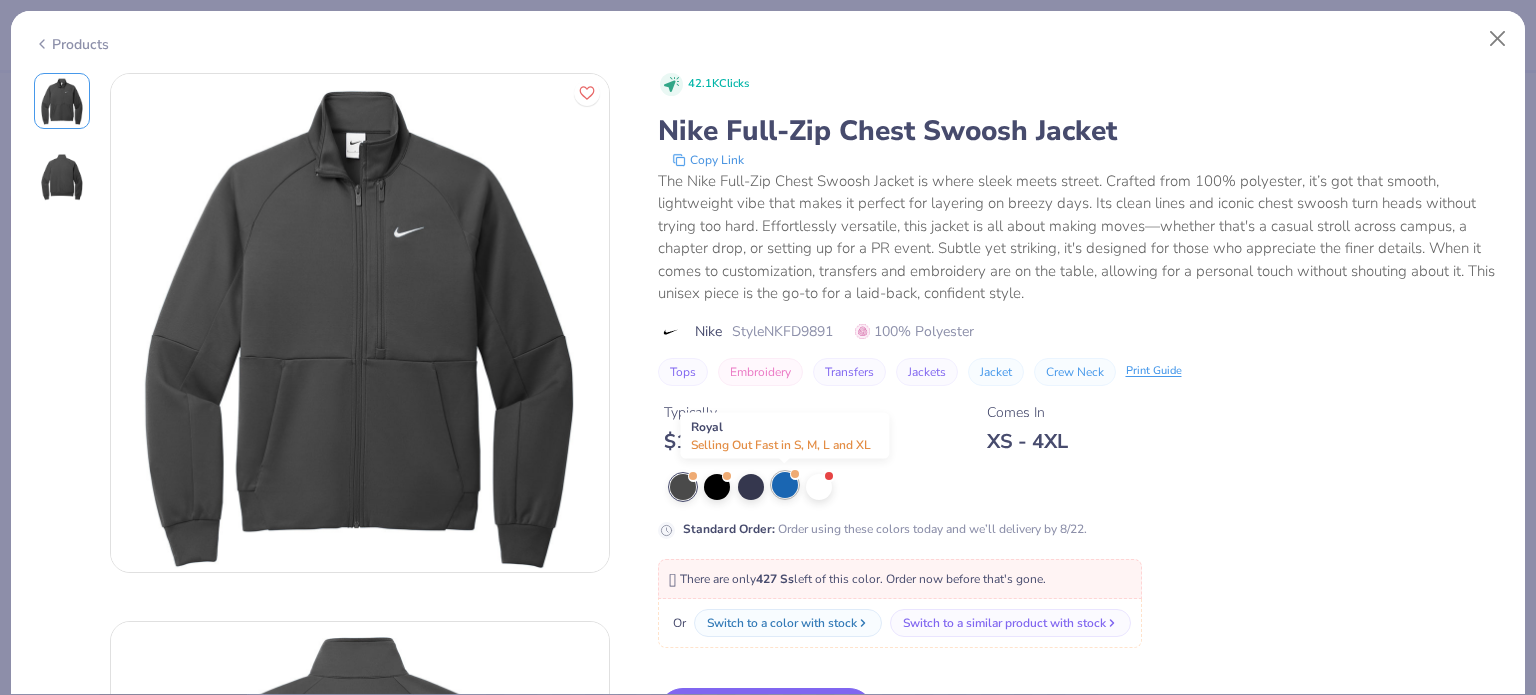 click at bounding box center [785, 485] 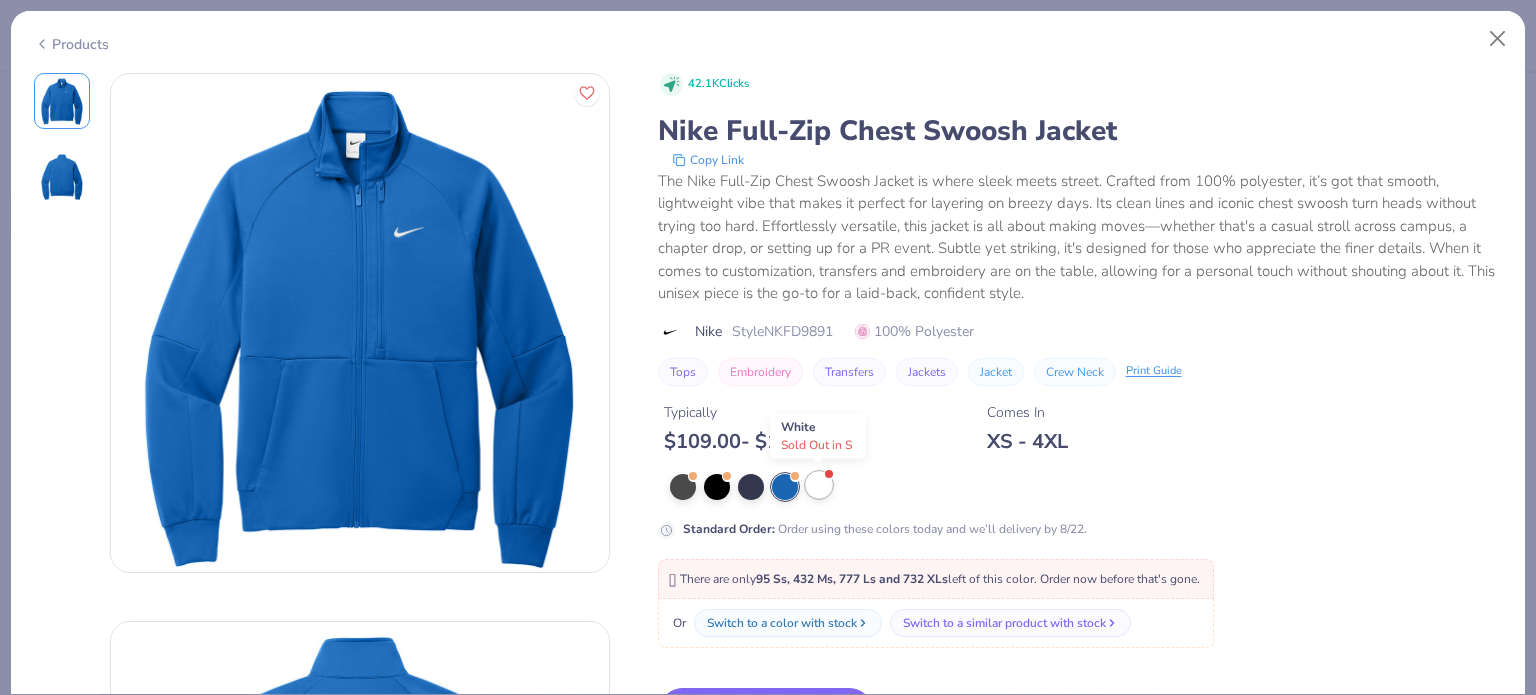 click at bounding box center [819, 485] 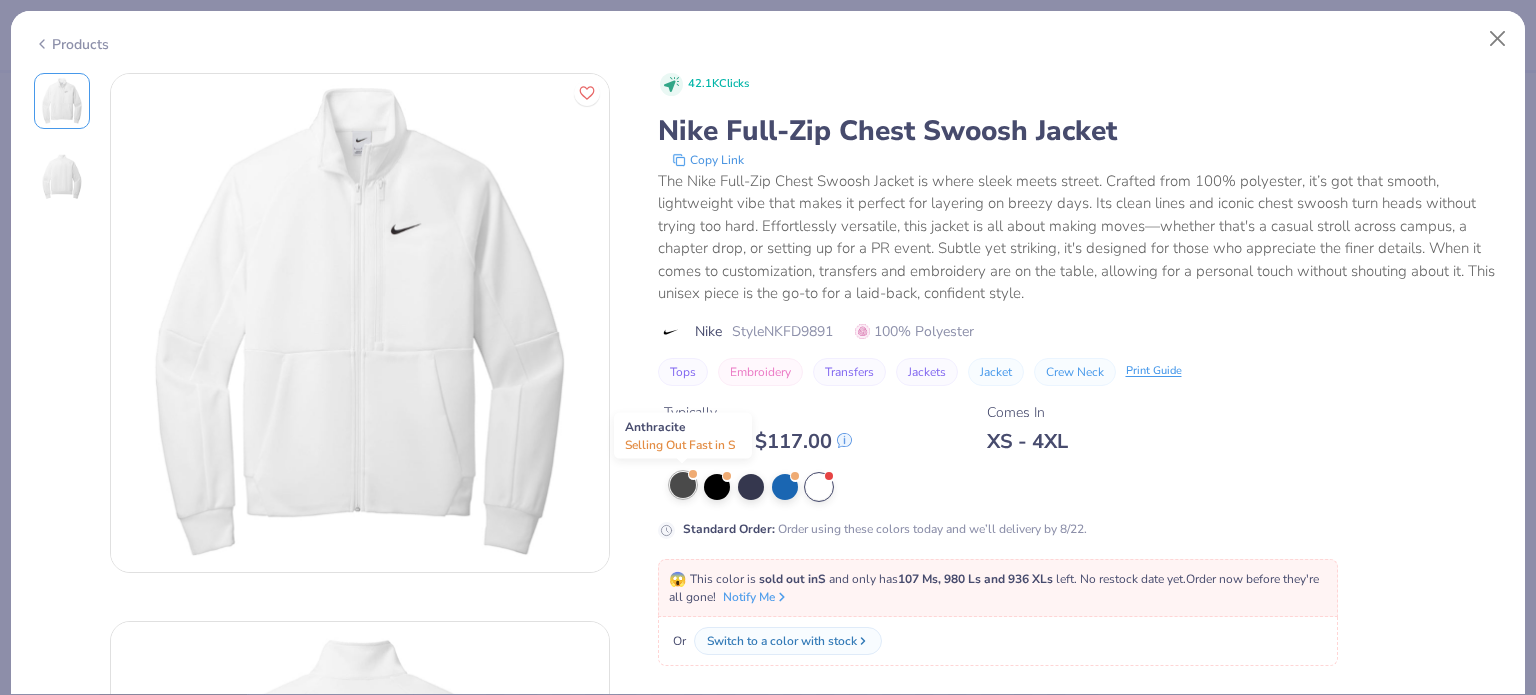 click at bounding box center (683, 485) 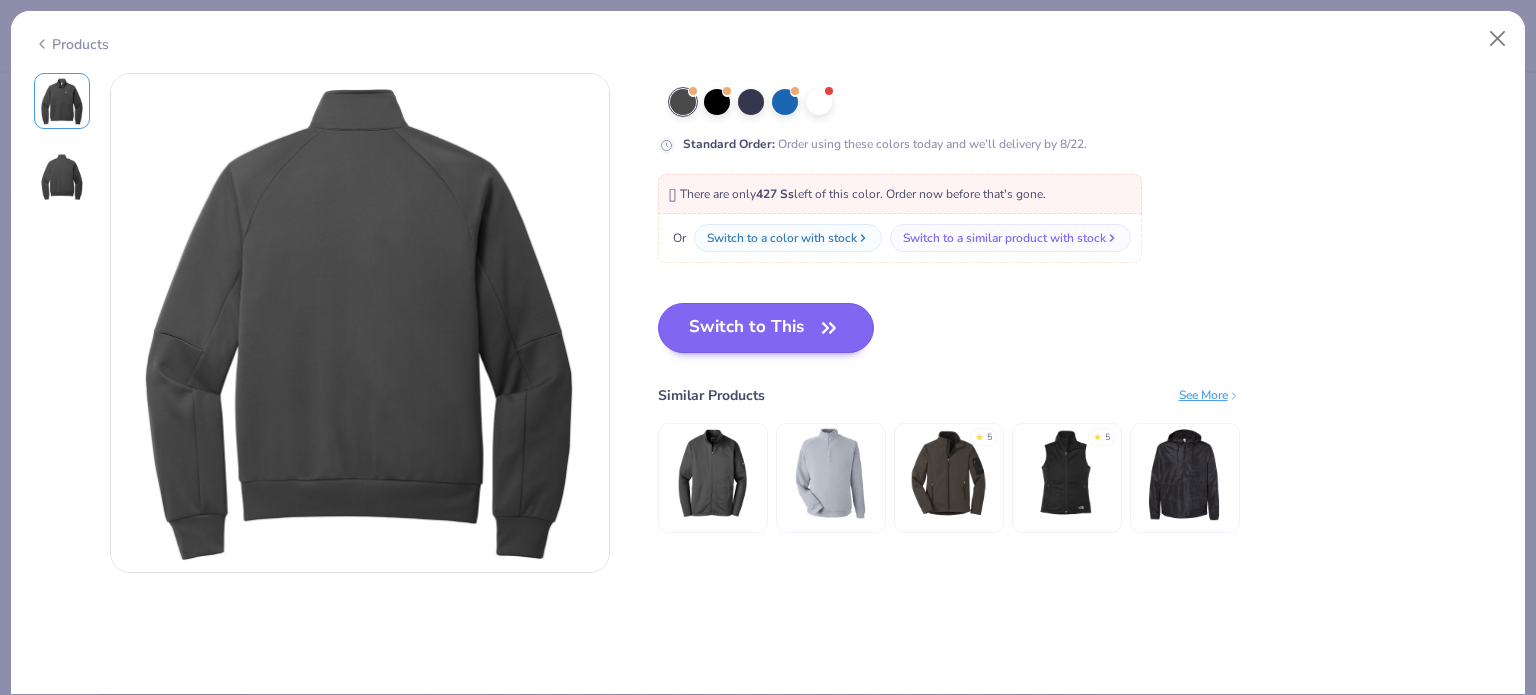 scroll, scrollTop: 552, scrollLeft: 0, axis: vertical 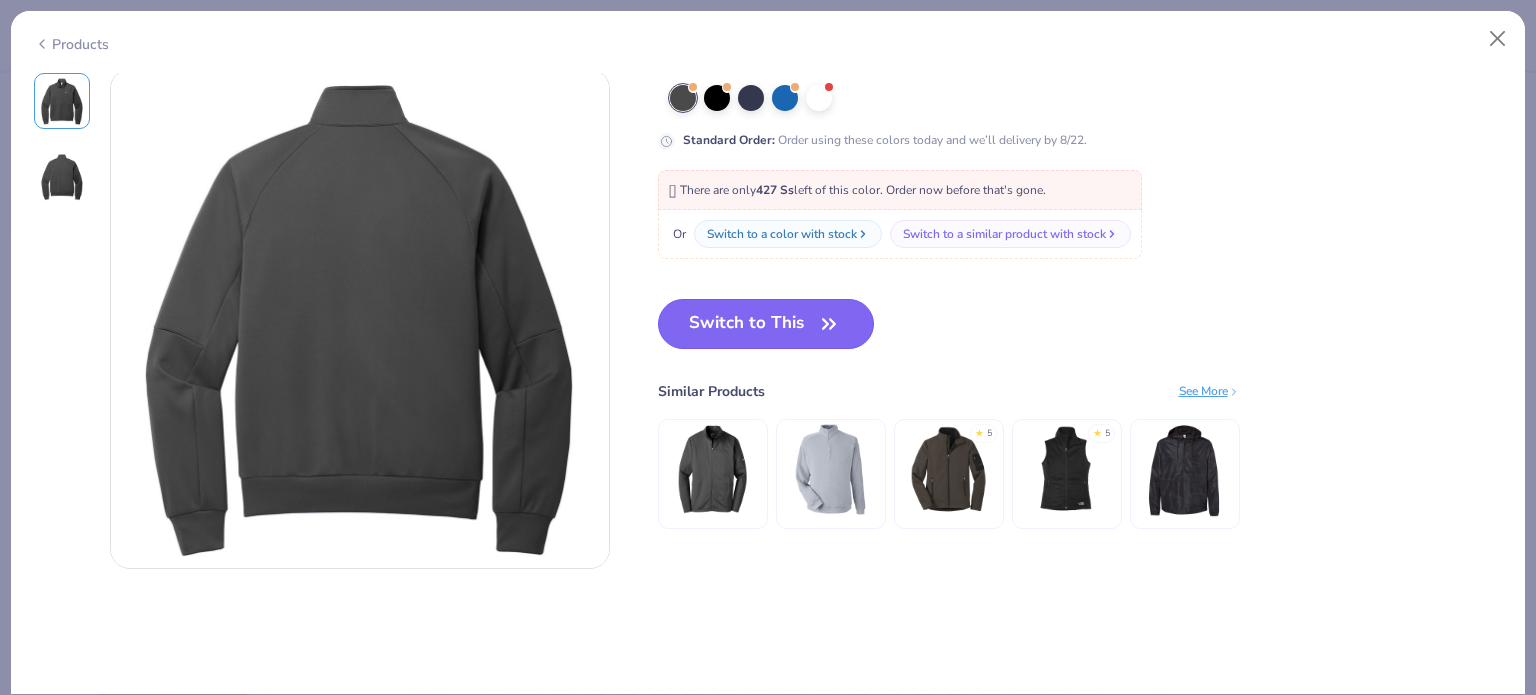 click on "Switch to This" at bounding box center (766, 324) 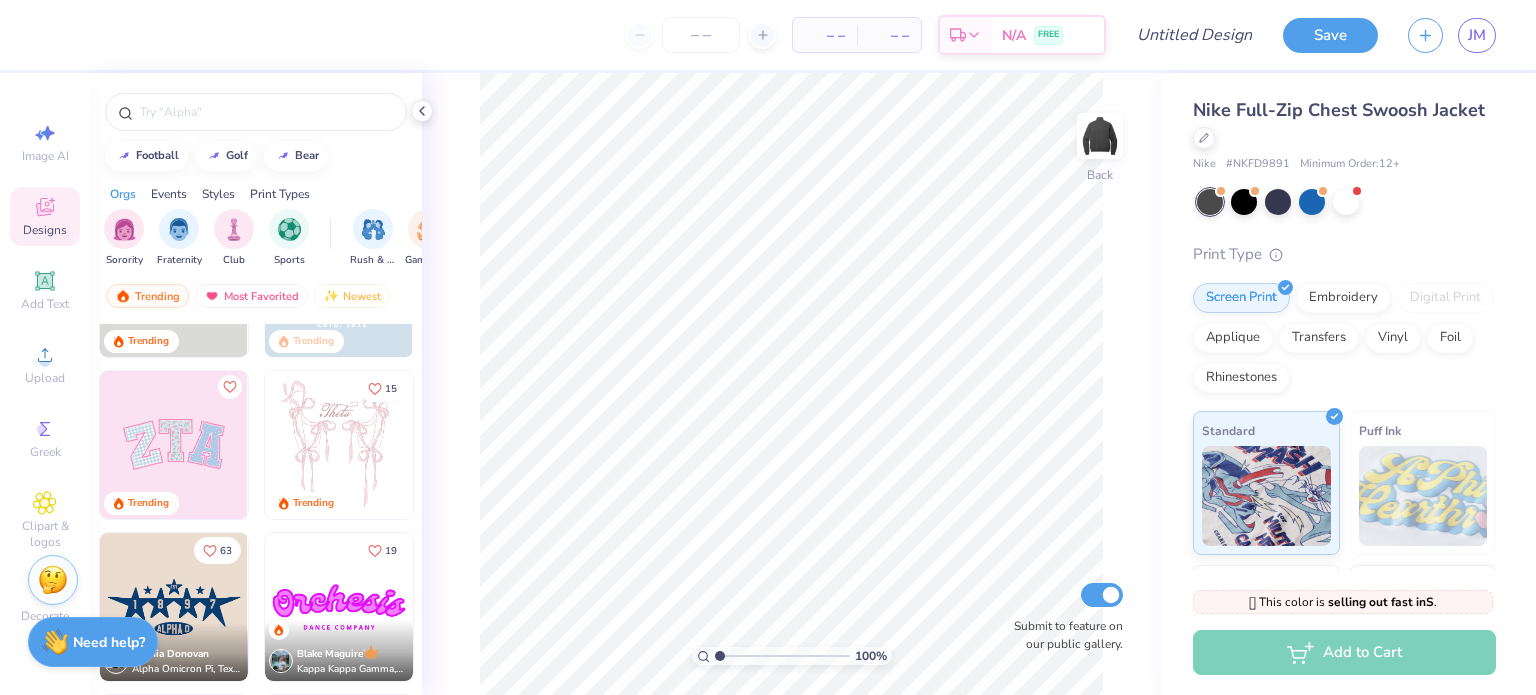 scroll, scrollTop: 0, scrollLeft: 0, axis: both 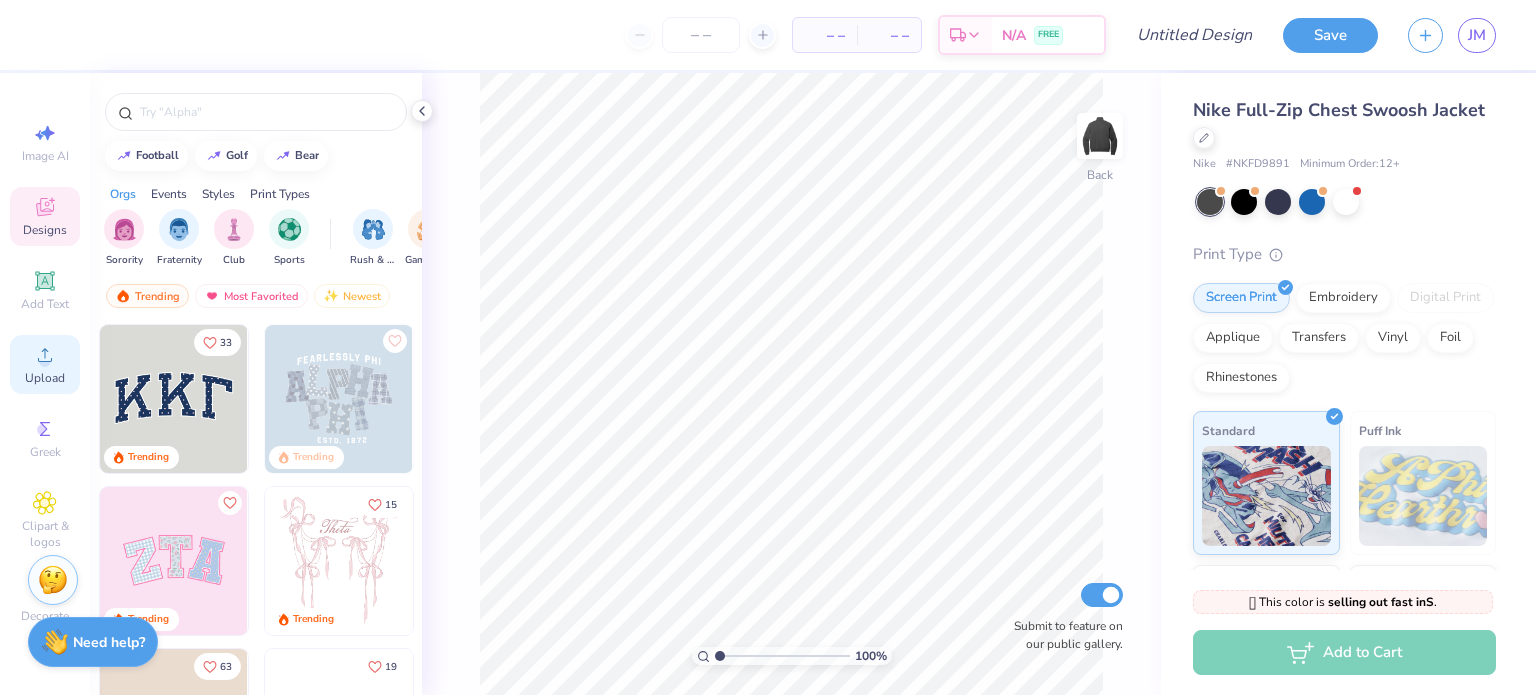 click 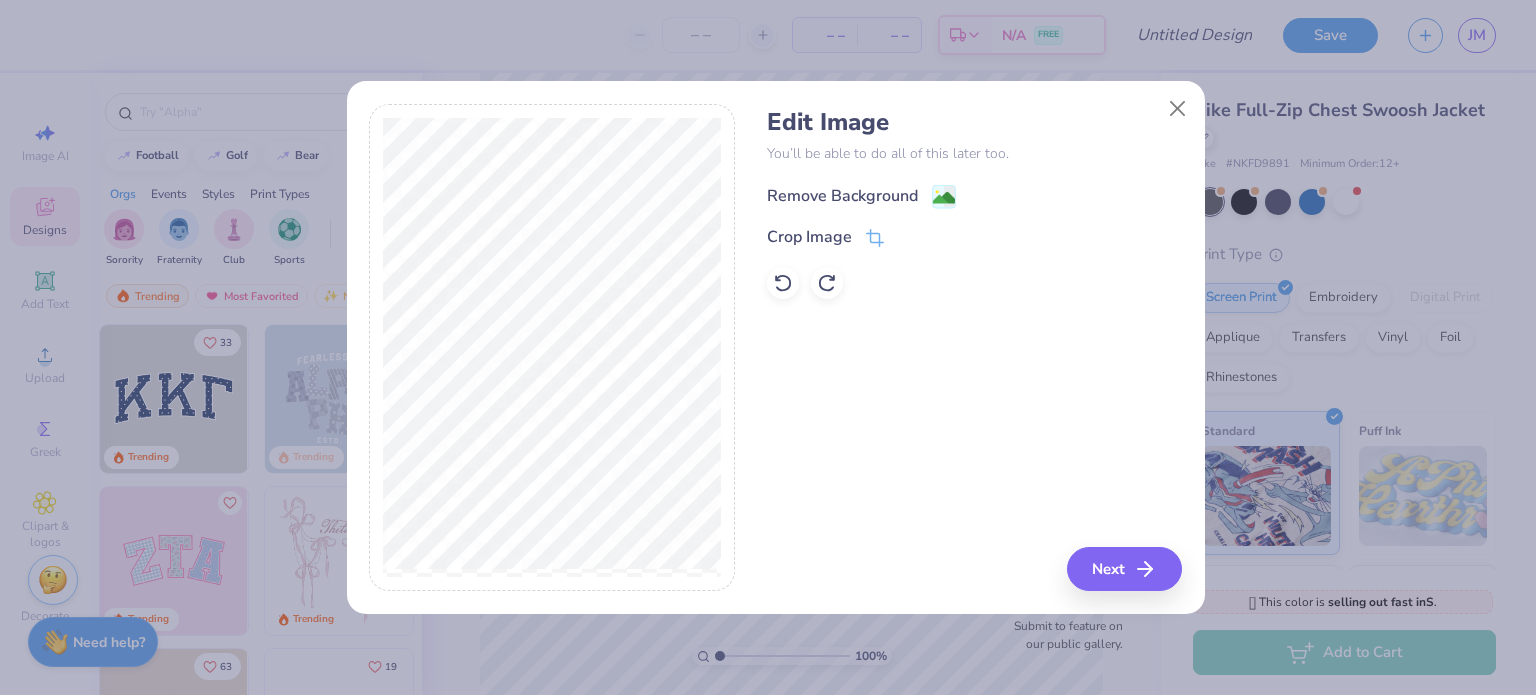 click 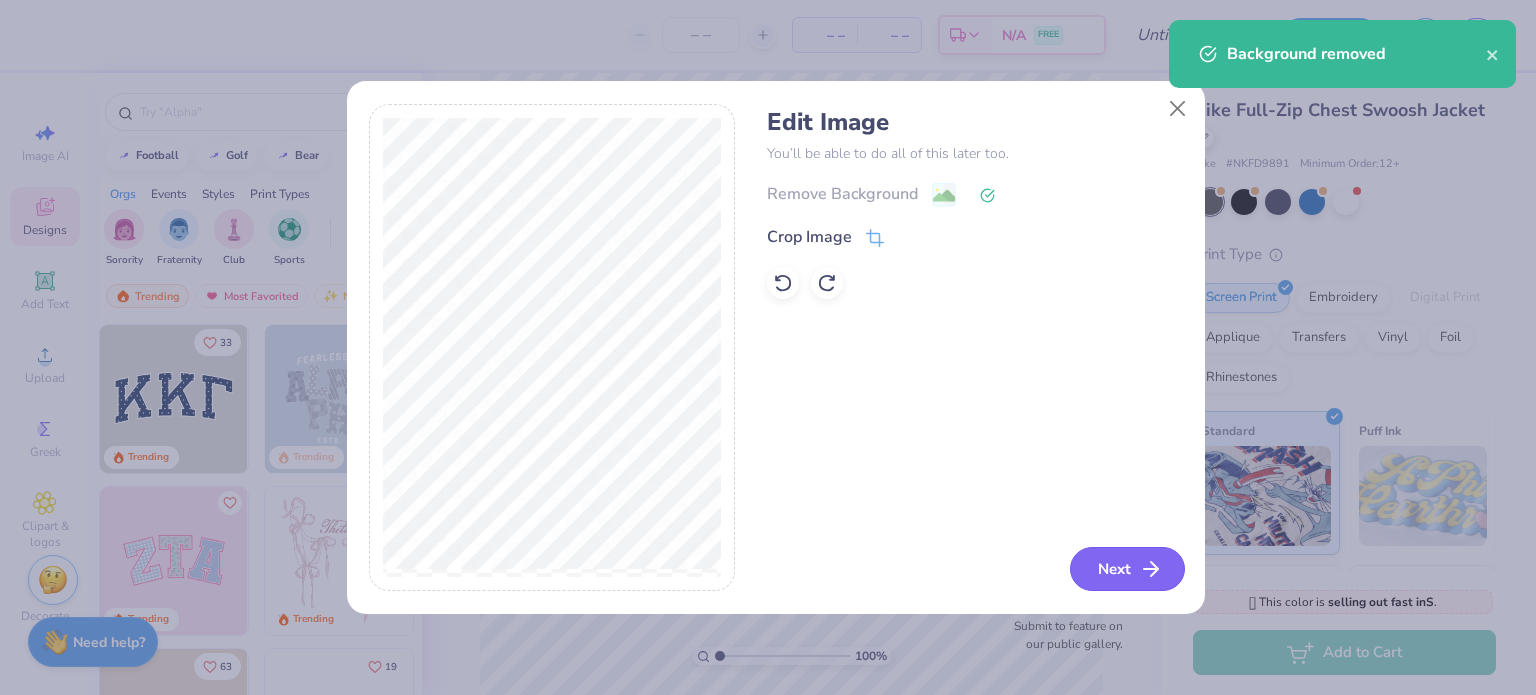 click on "Next" at bounding box center (1127, 569) 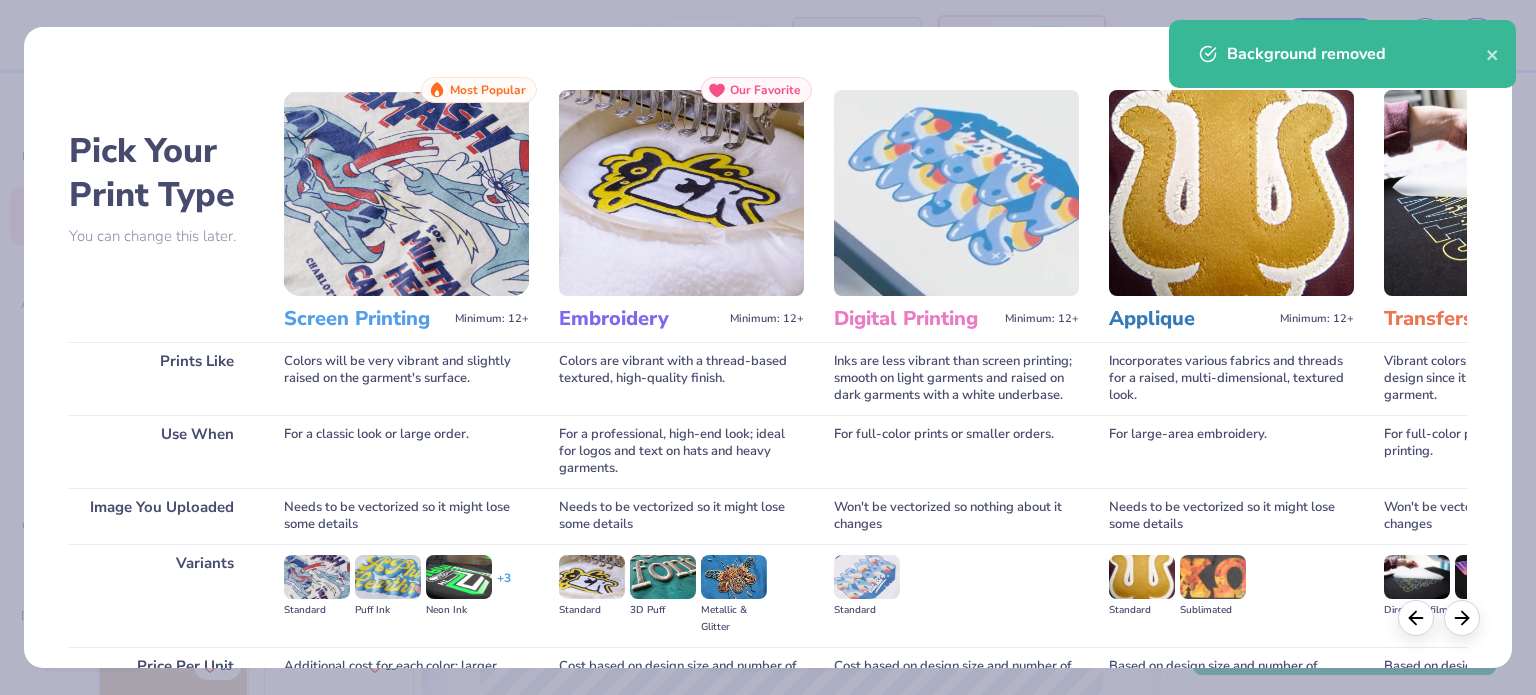 scroll, scrollTop: 201, scrollLeft: 0, axis: vertical 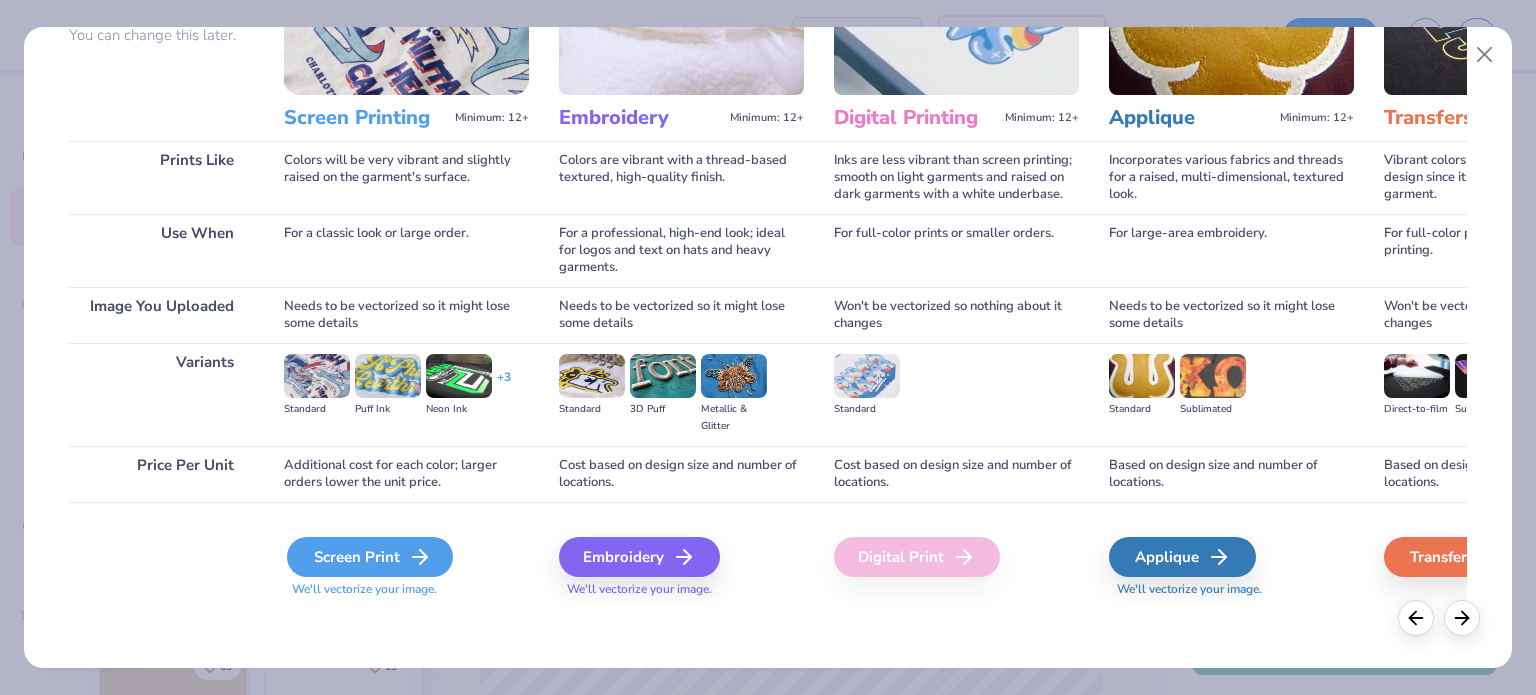 click on "Screen Print" at bounding box center (370, 557) 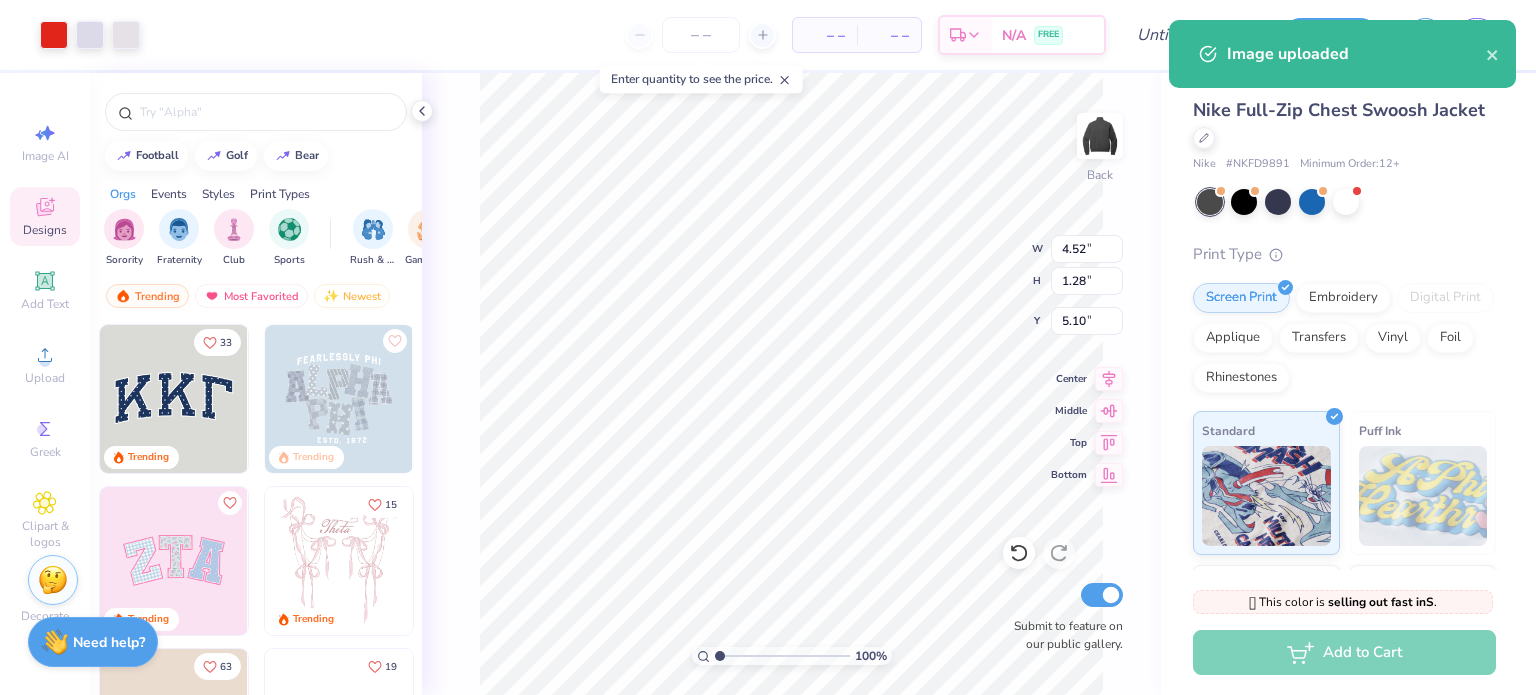 type on "4.52" 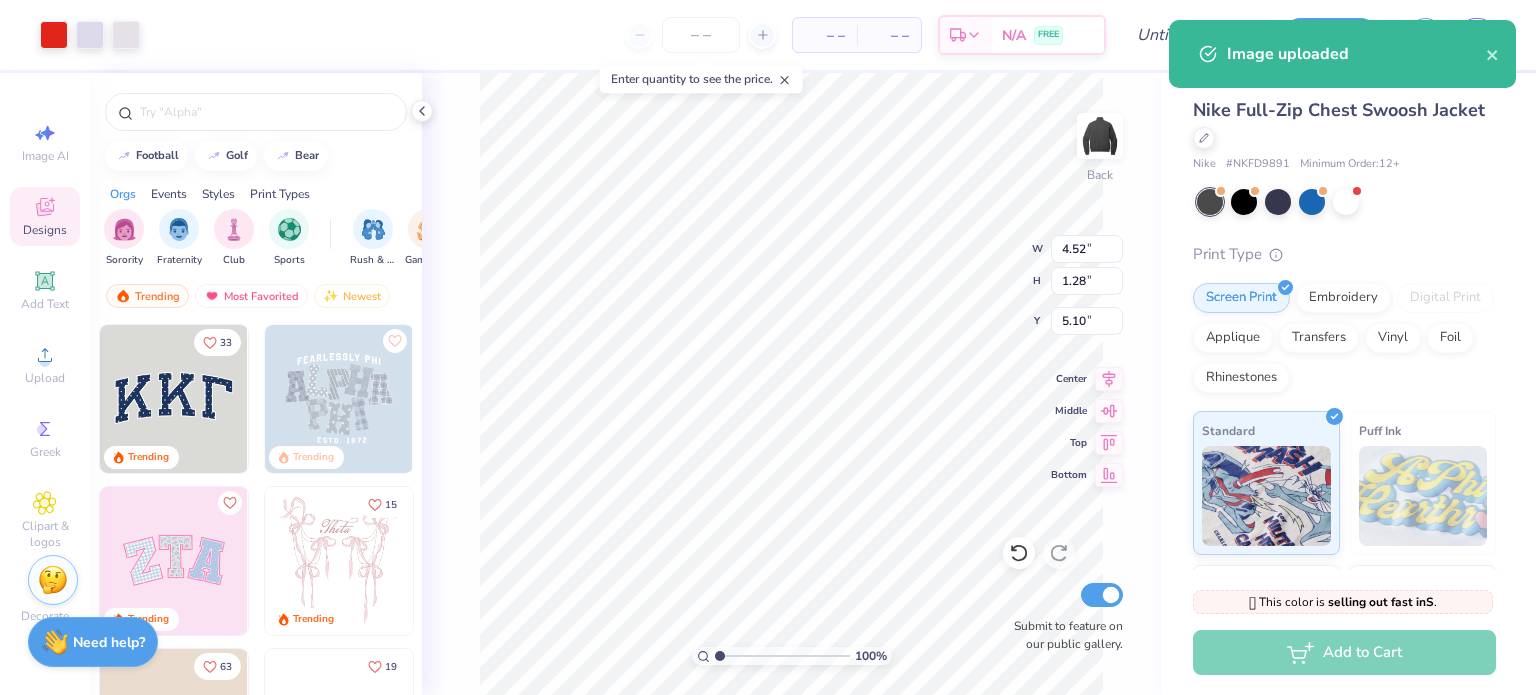 type on "1.28" 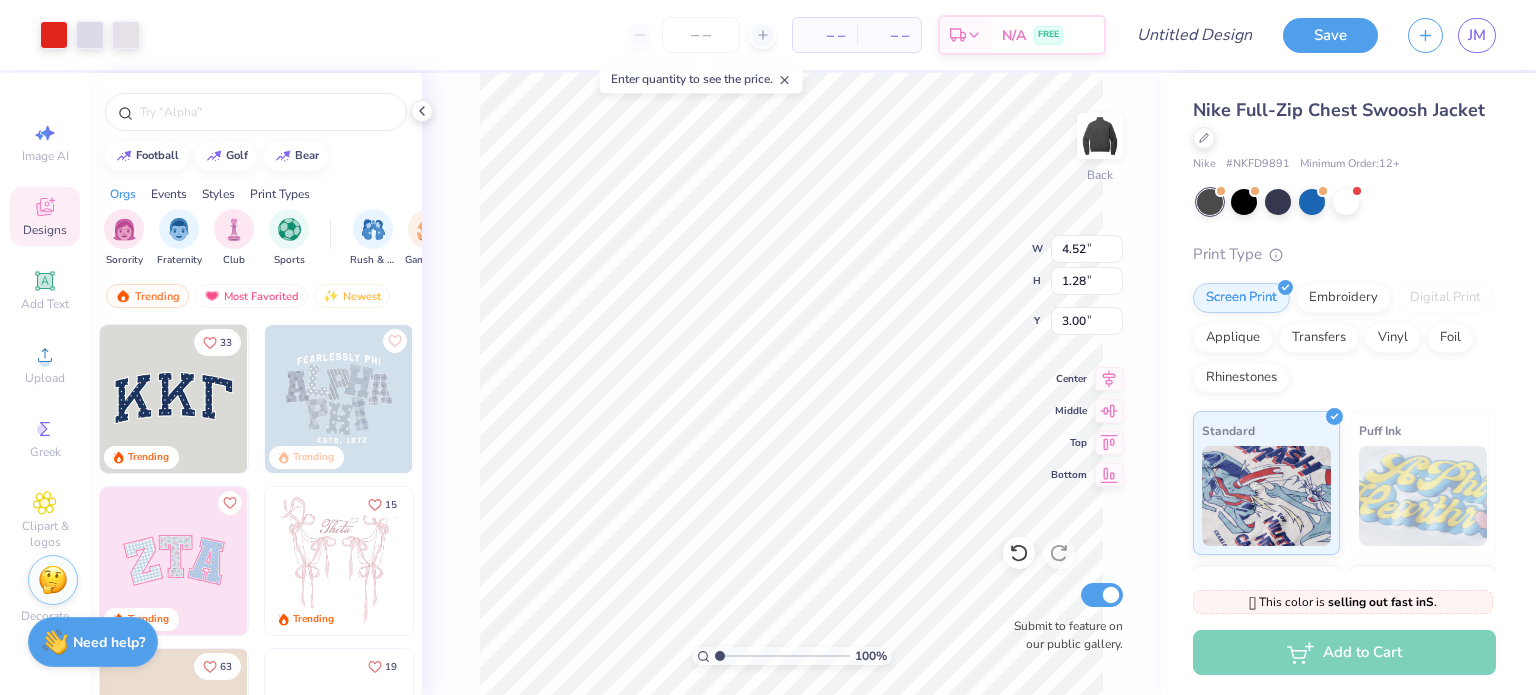 type on "3.00" 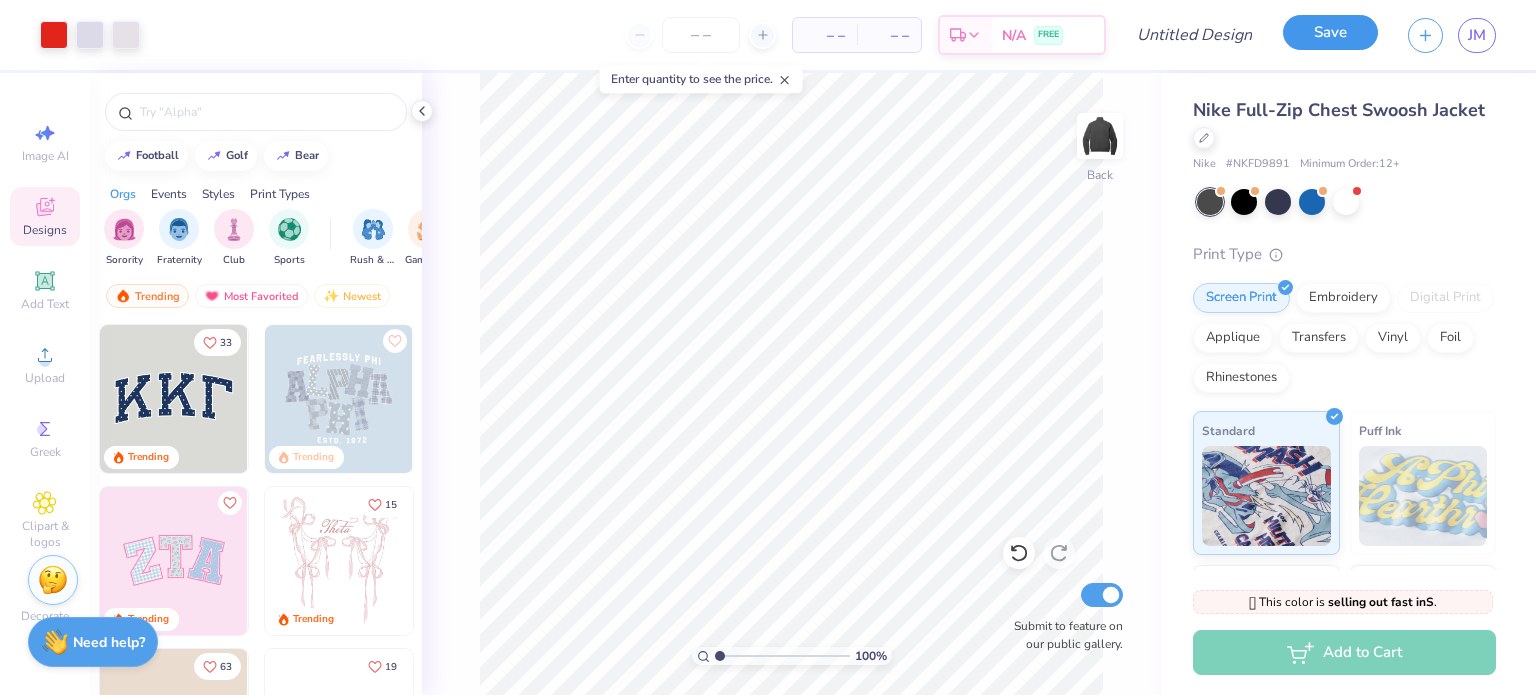 click on "Save" at bounding box center [1330, 32] 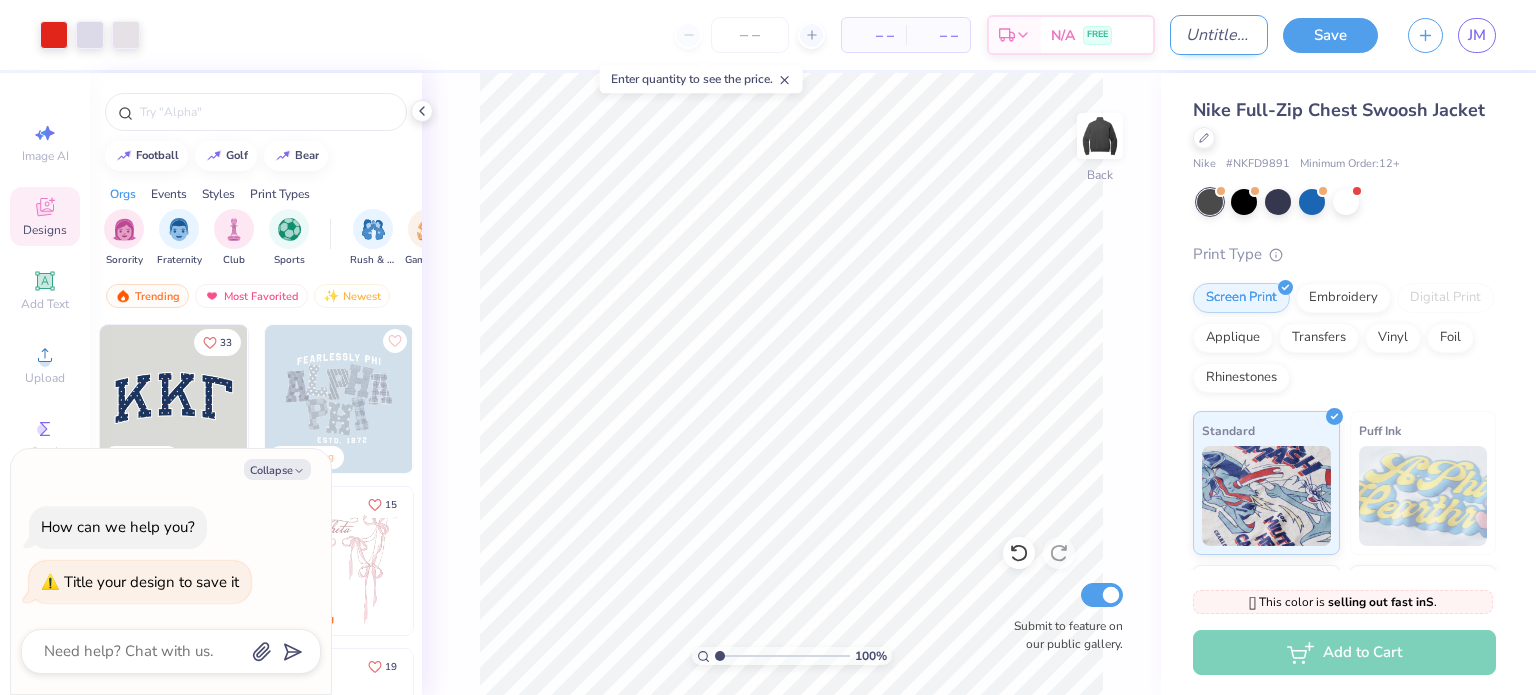 type on "x" 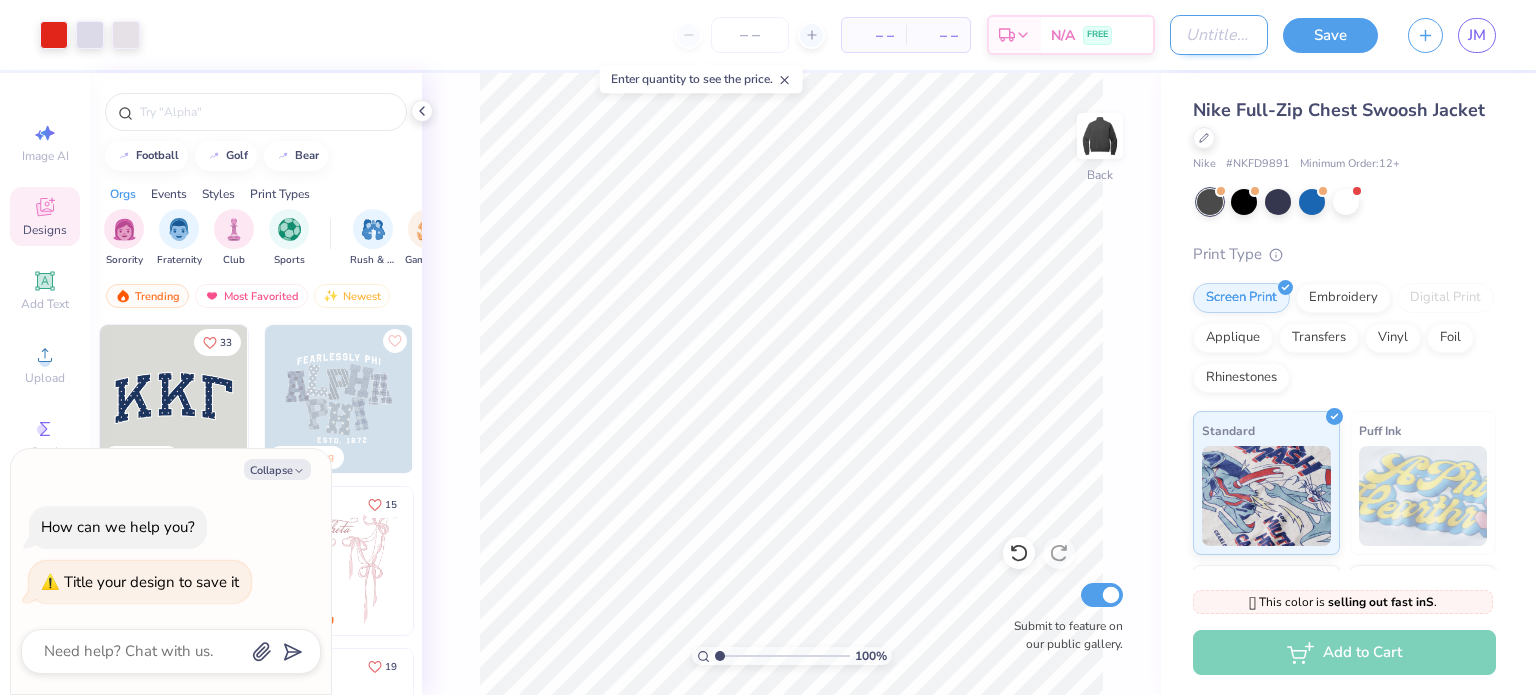 click on "Design Title" at bounding box center (1219, 35) 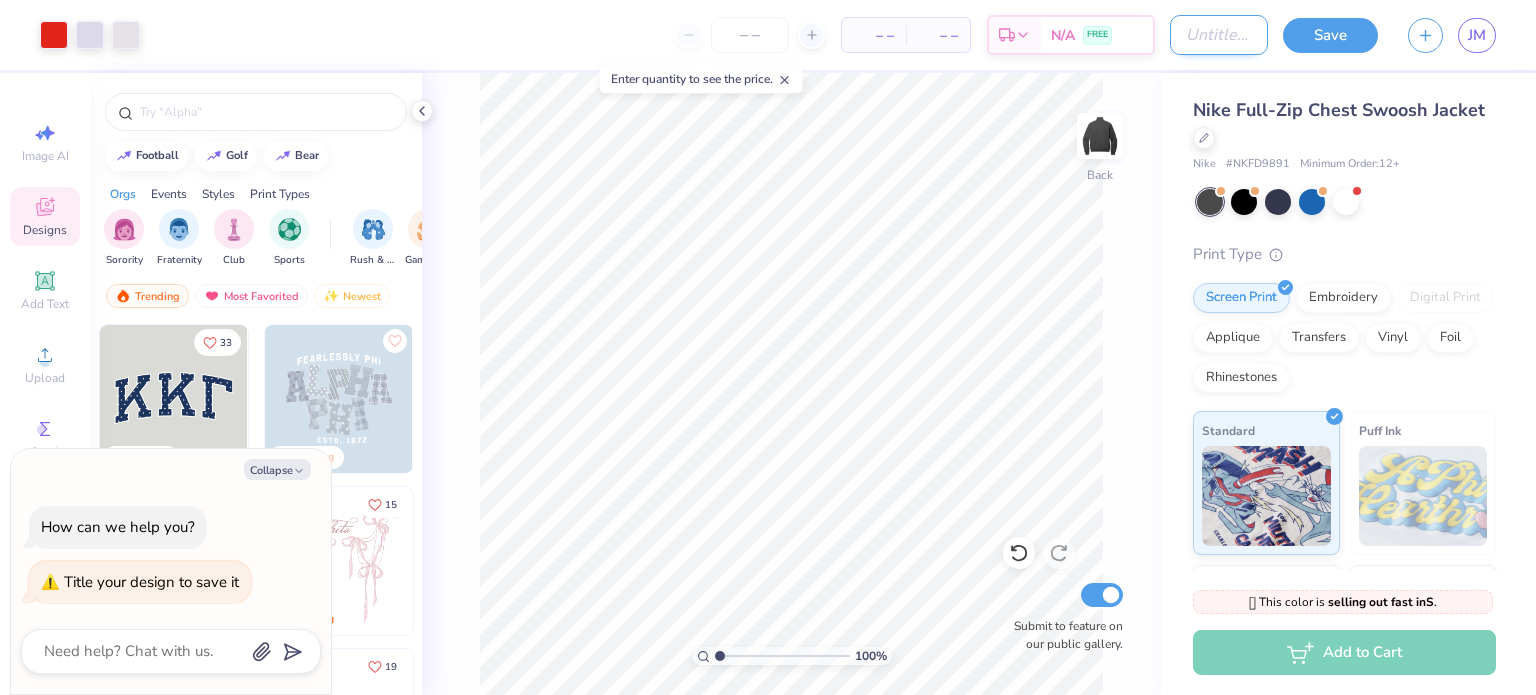 type on "N" 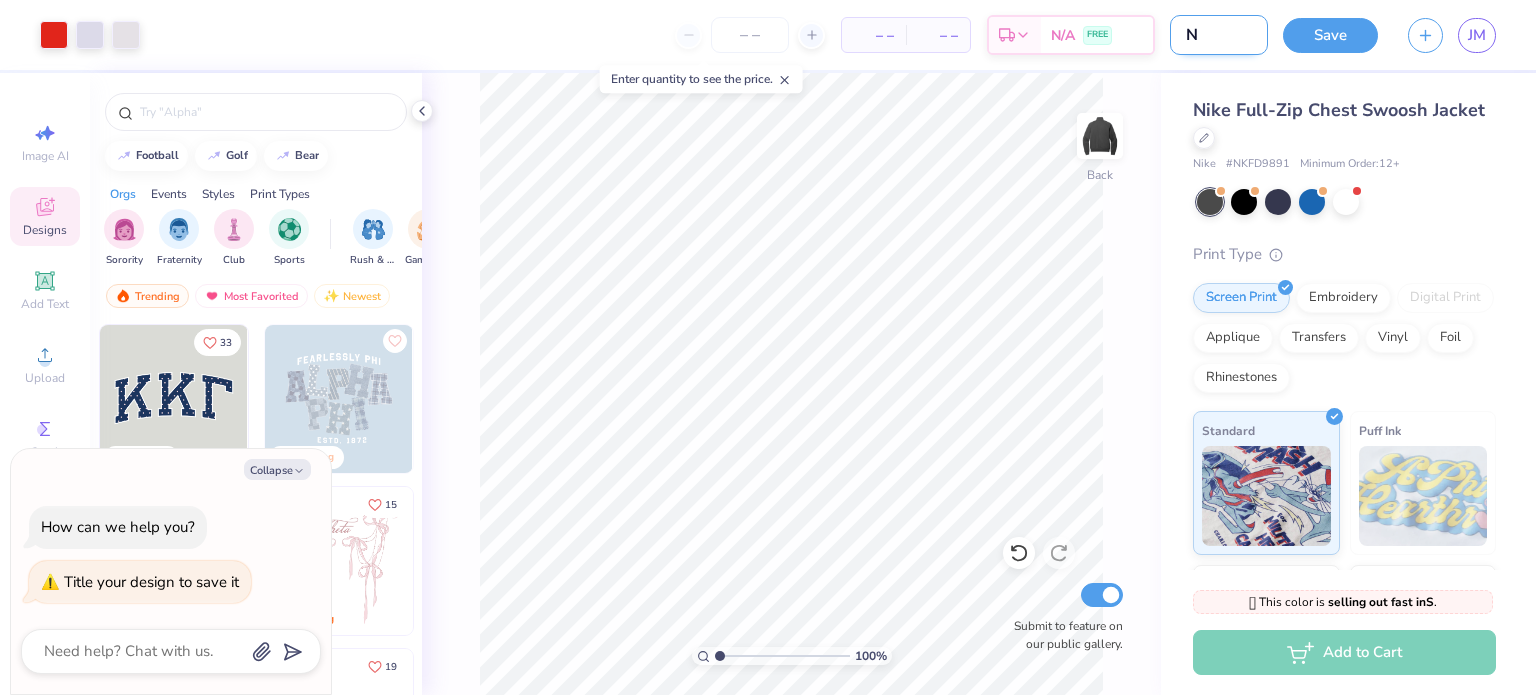 type on "x" 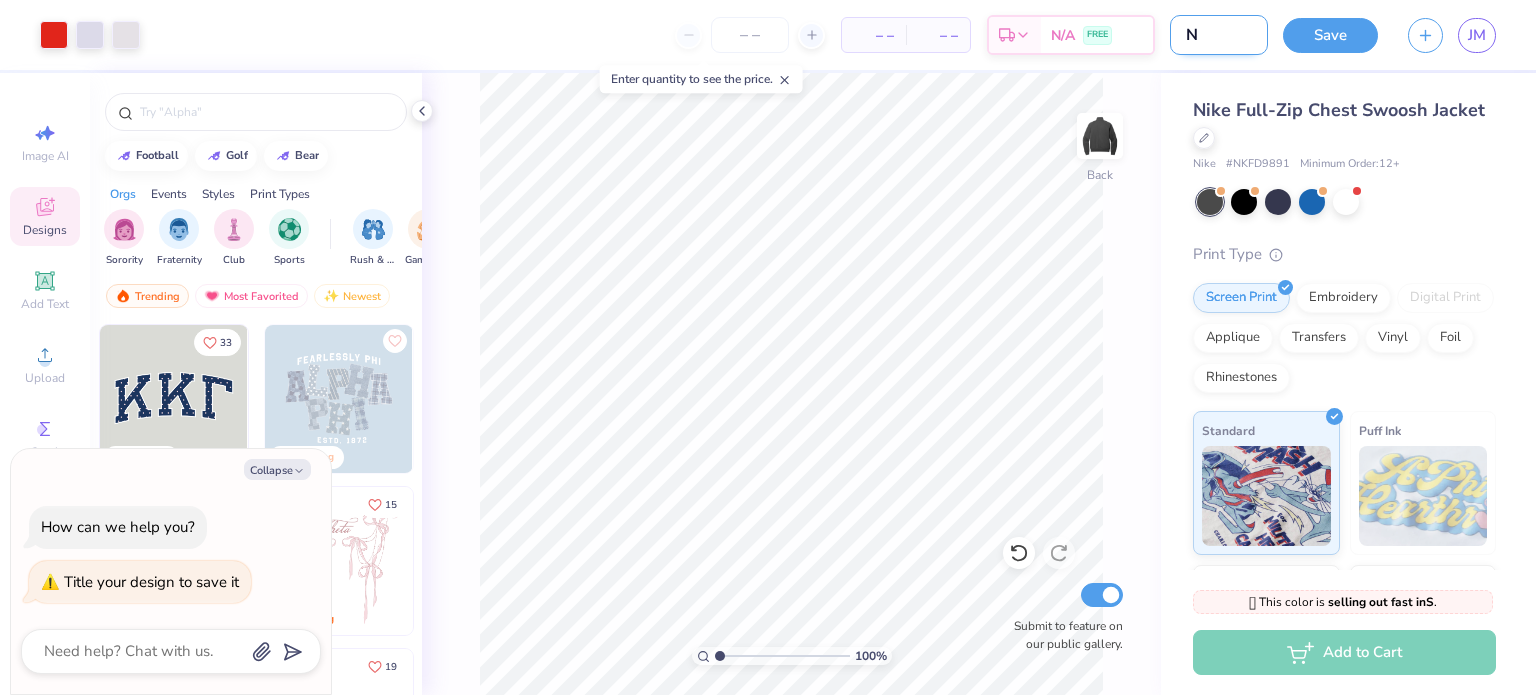 type on "[BRAND]" 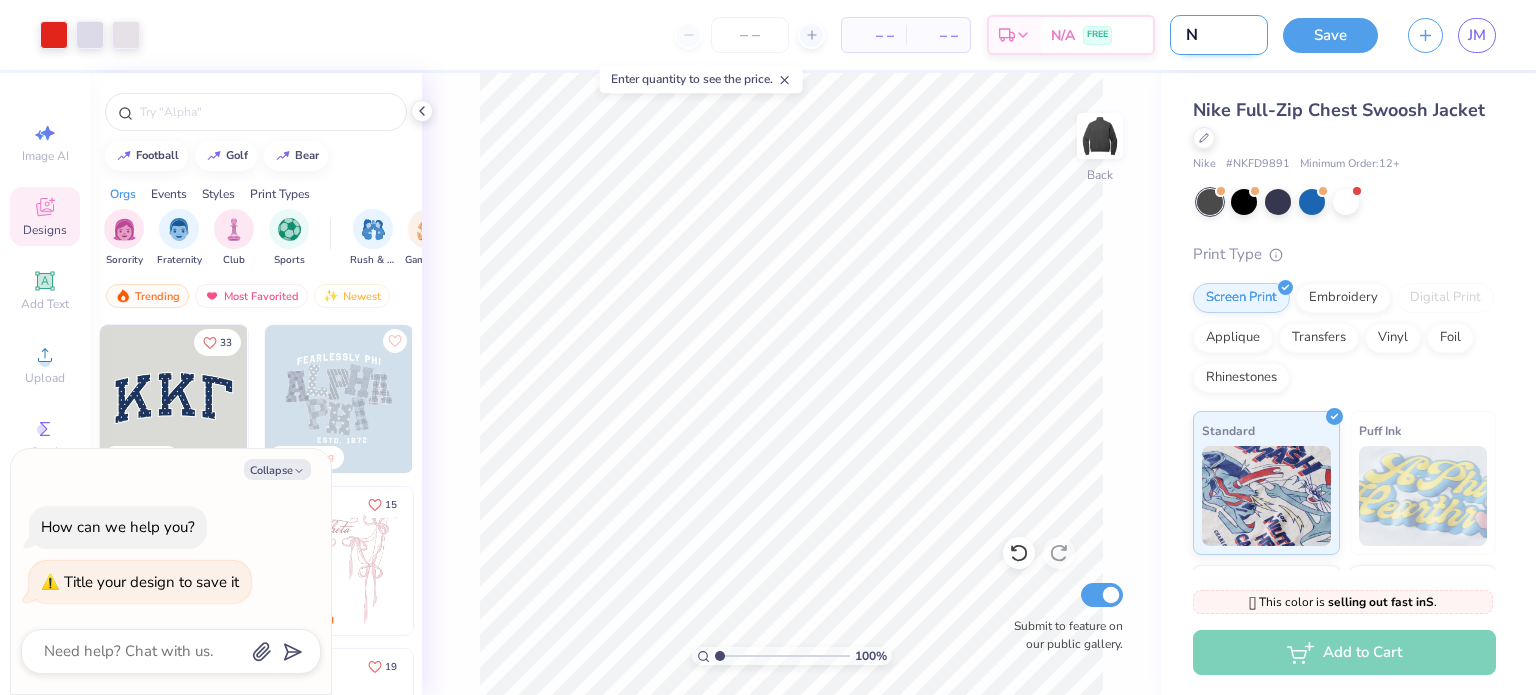 type on "x" 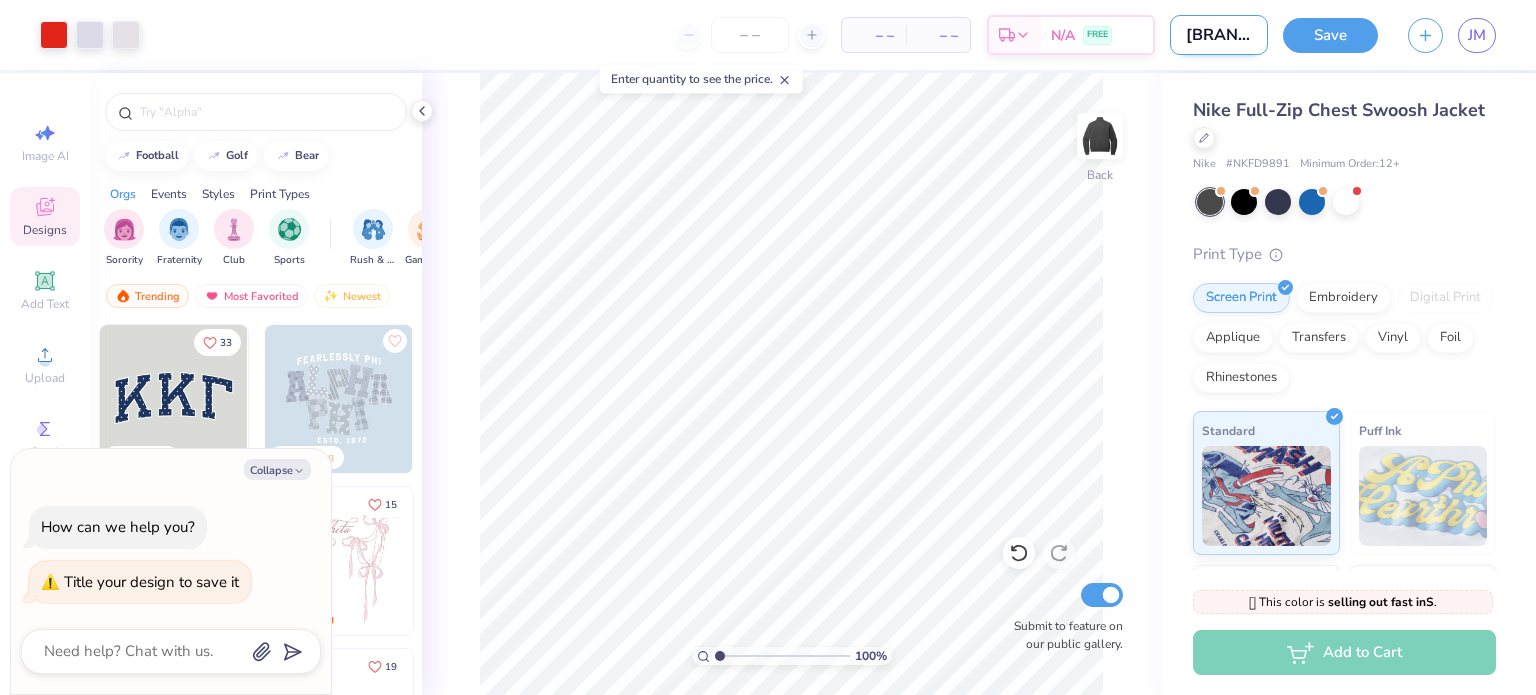 type on "Nik" 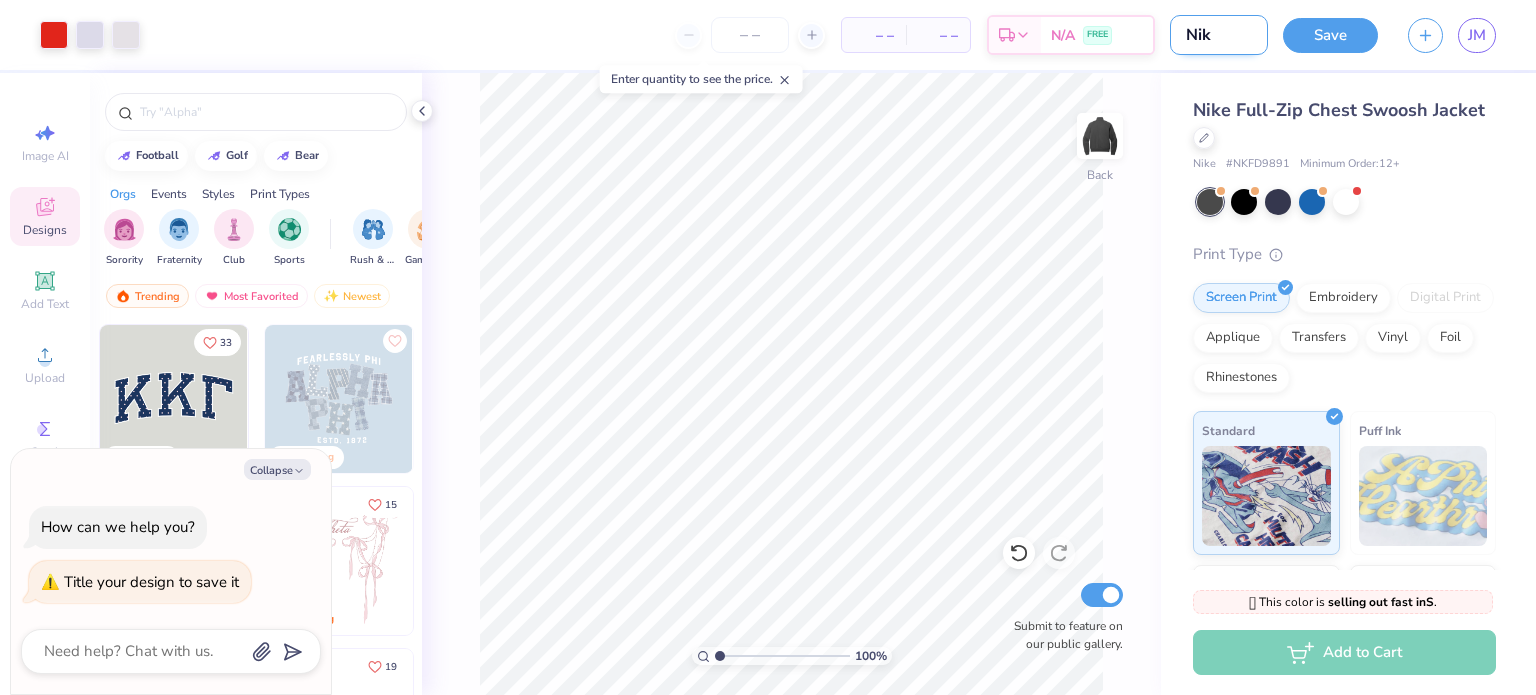 type on "x" 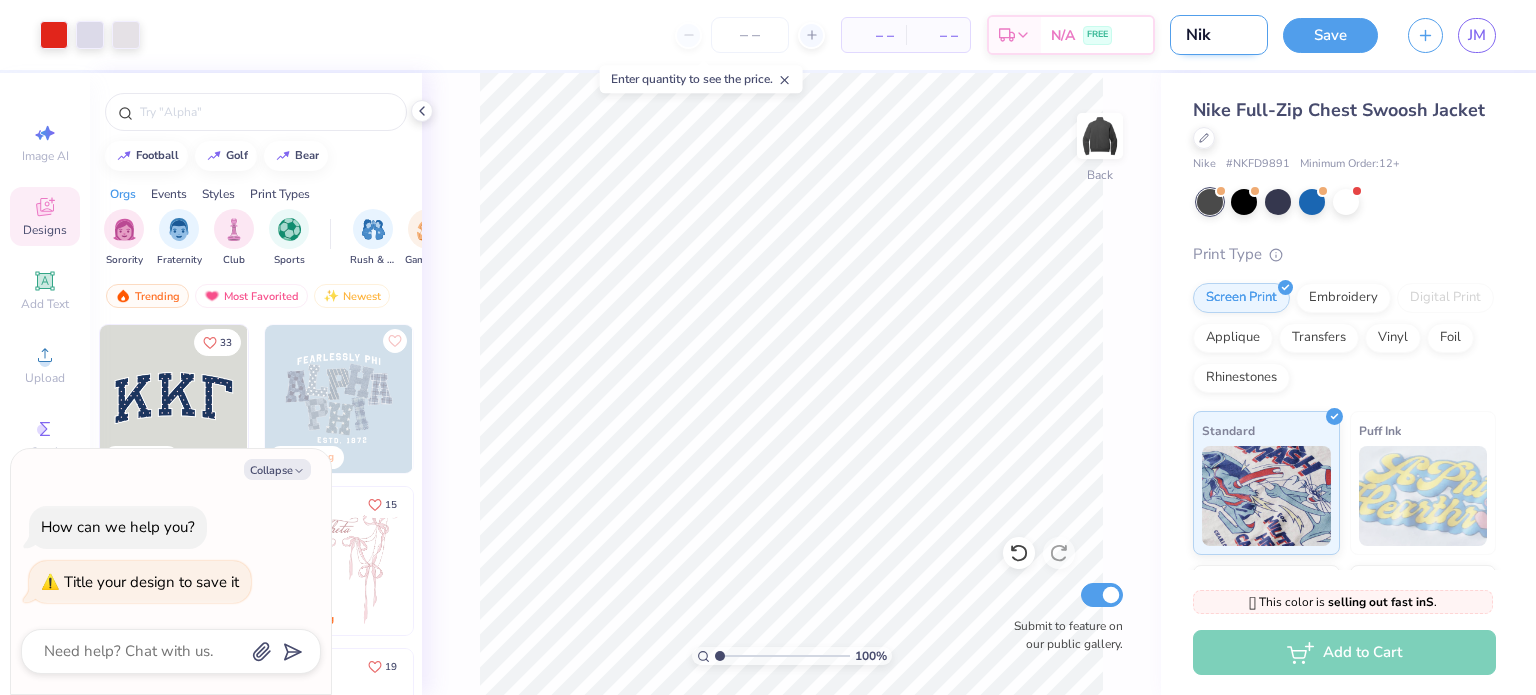 type on "Nike" 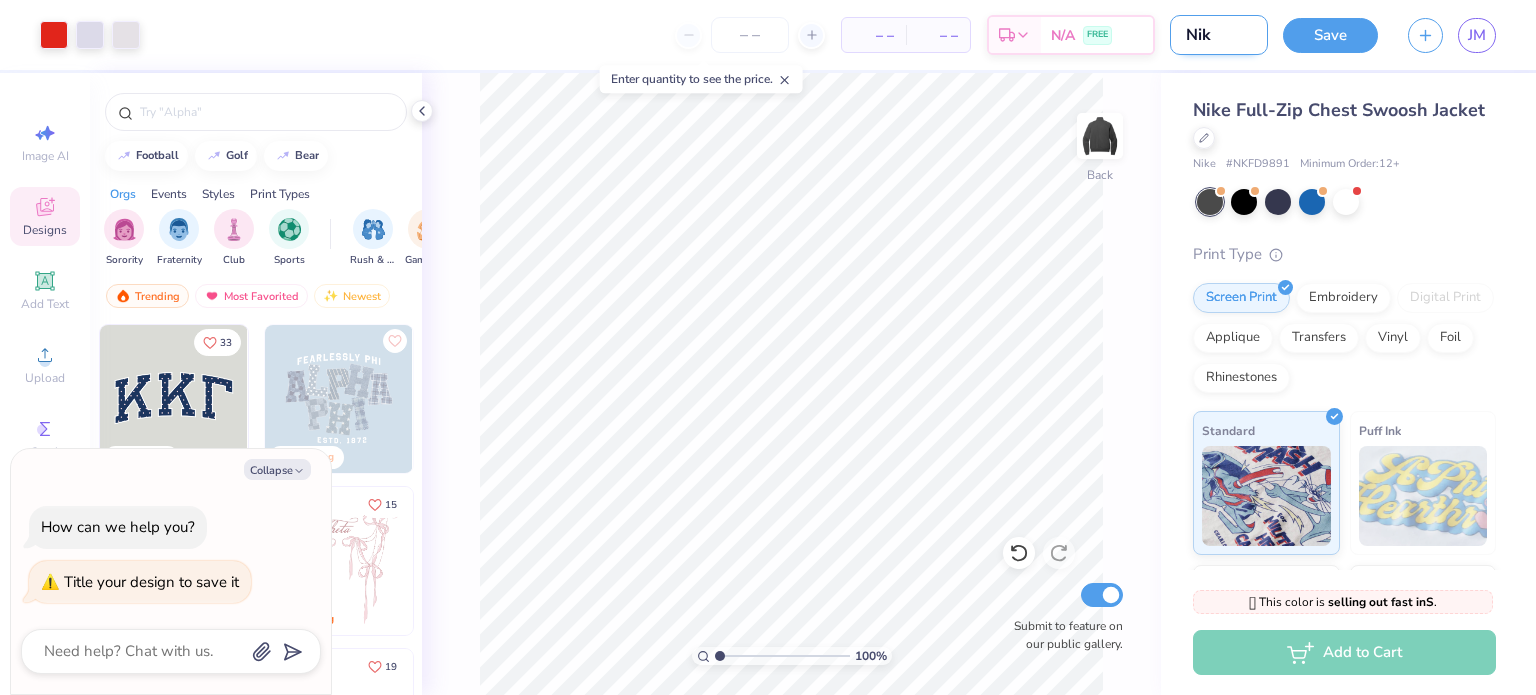 type on "x" 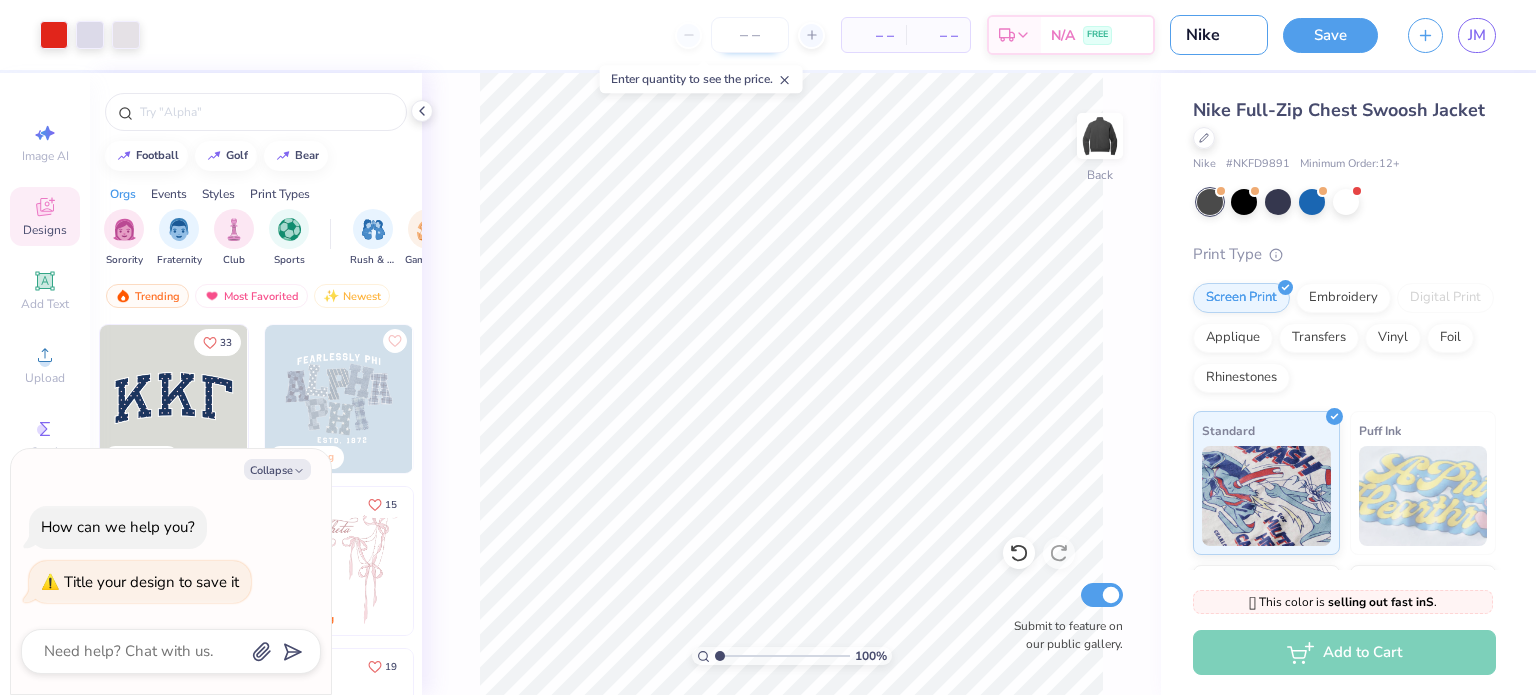 type on "Nike" 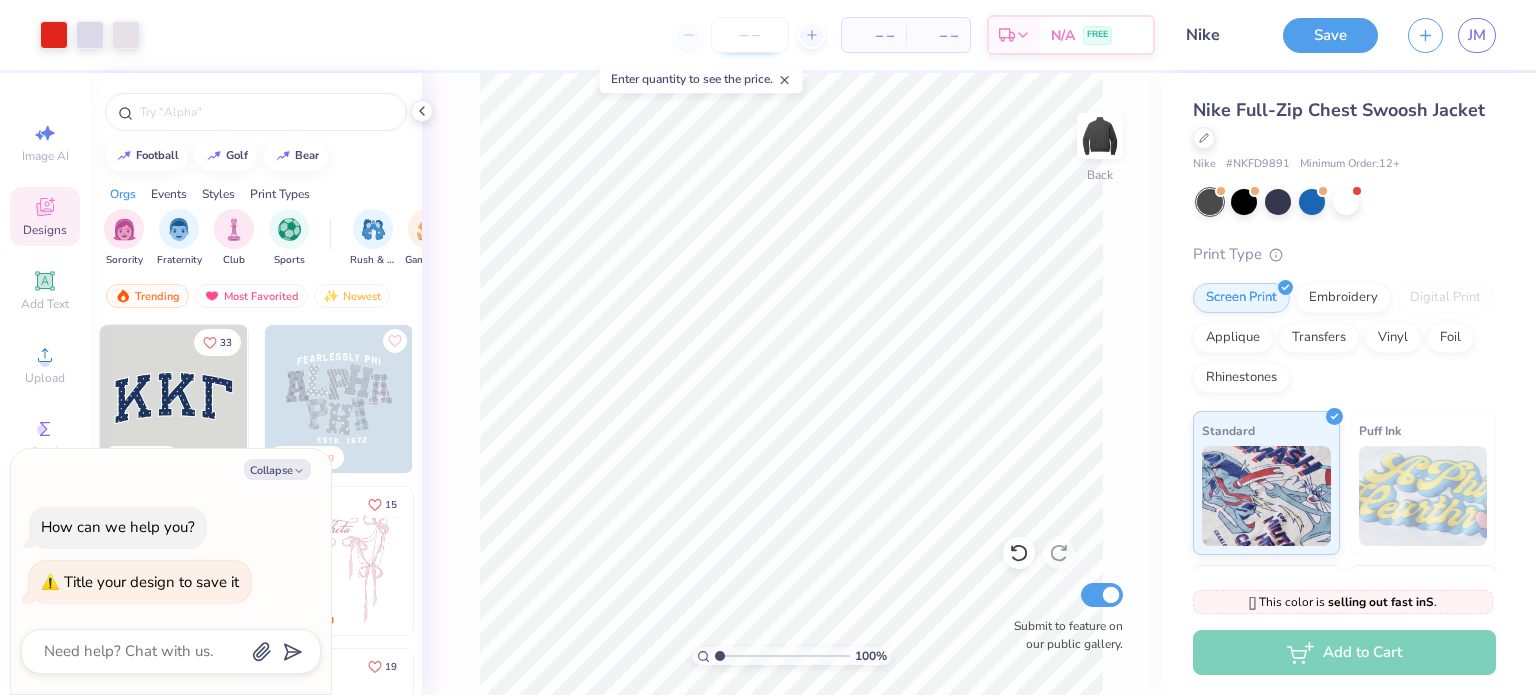 click at bounding box center [750, 35] 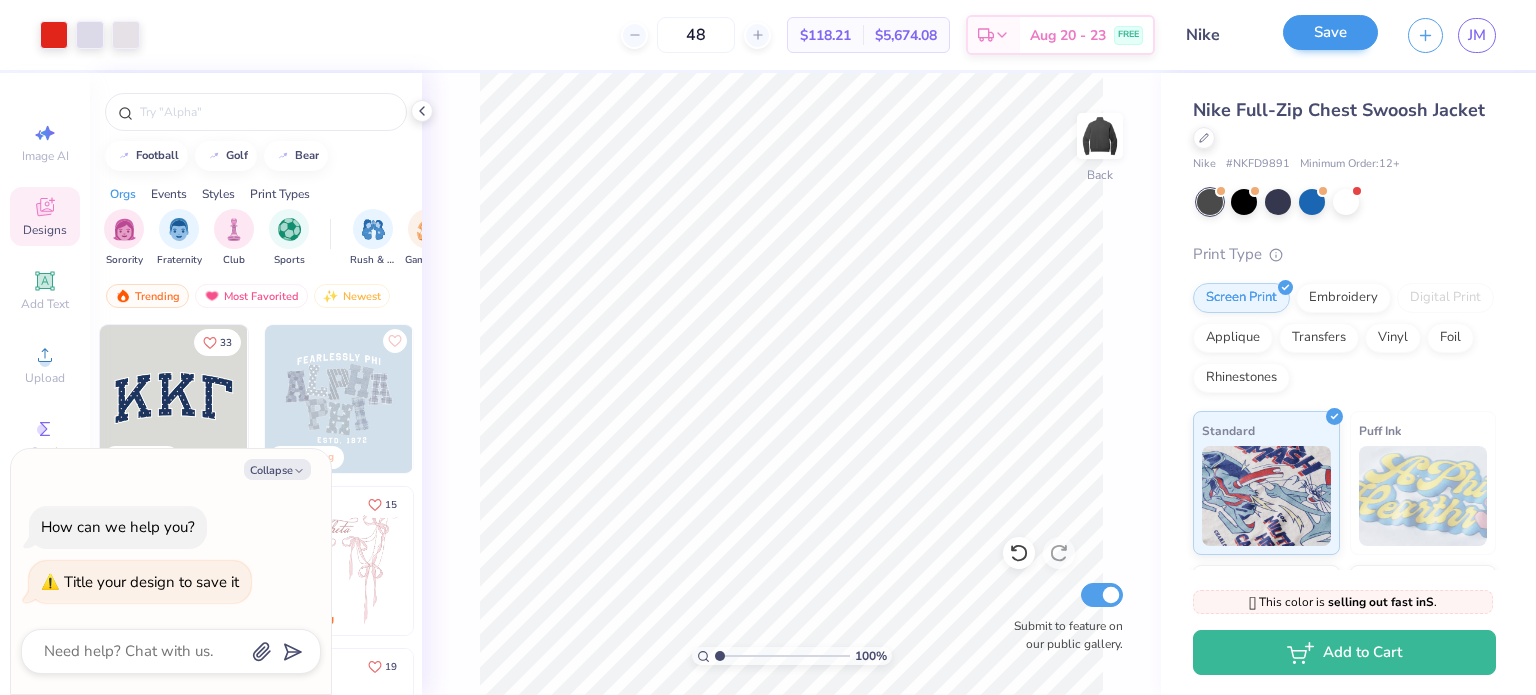 type on "48" 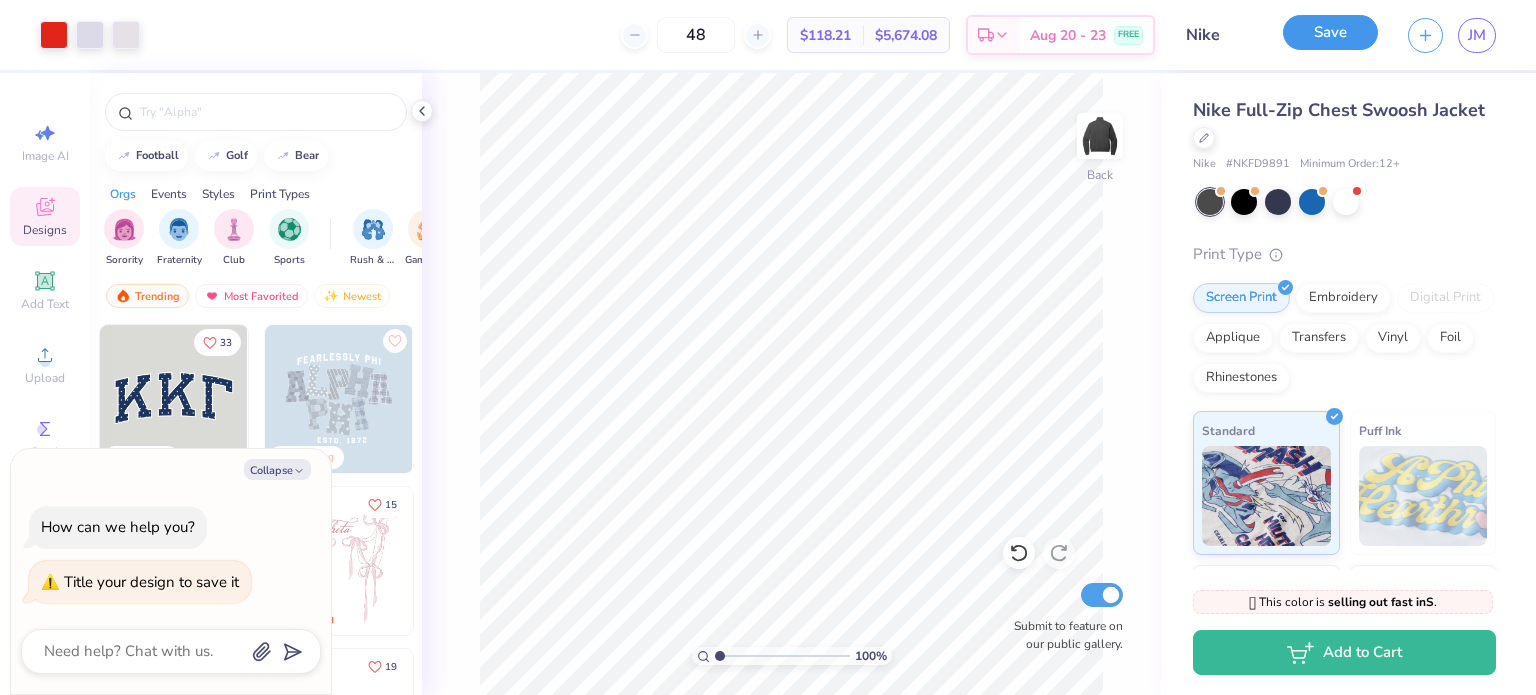 click on "Save" at bounding box center (1330, 32) 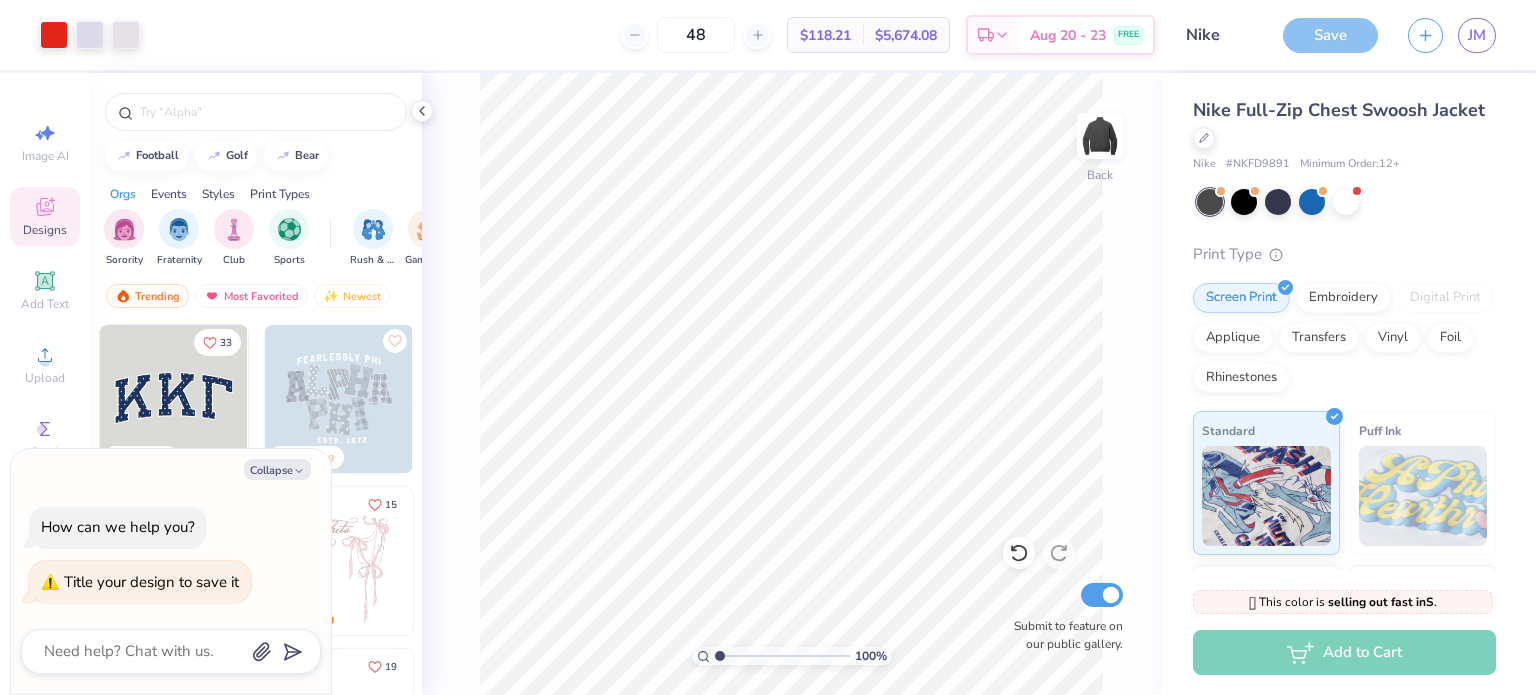 click on "Save" at bounding box center (1330, 35) 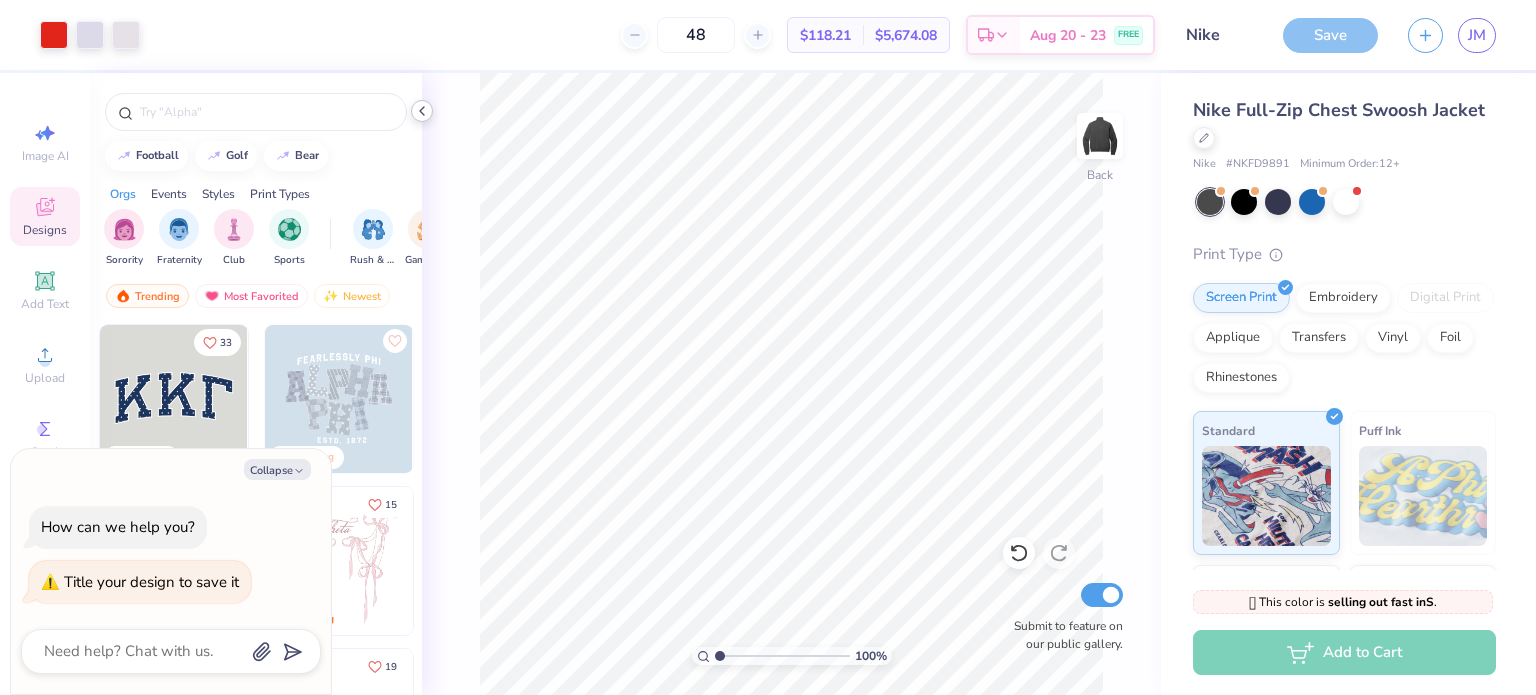 click 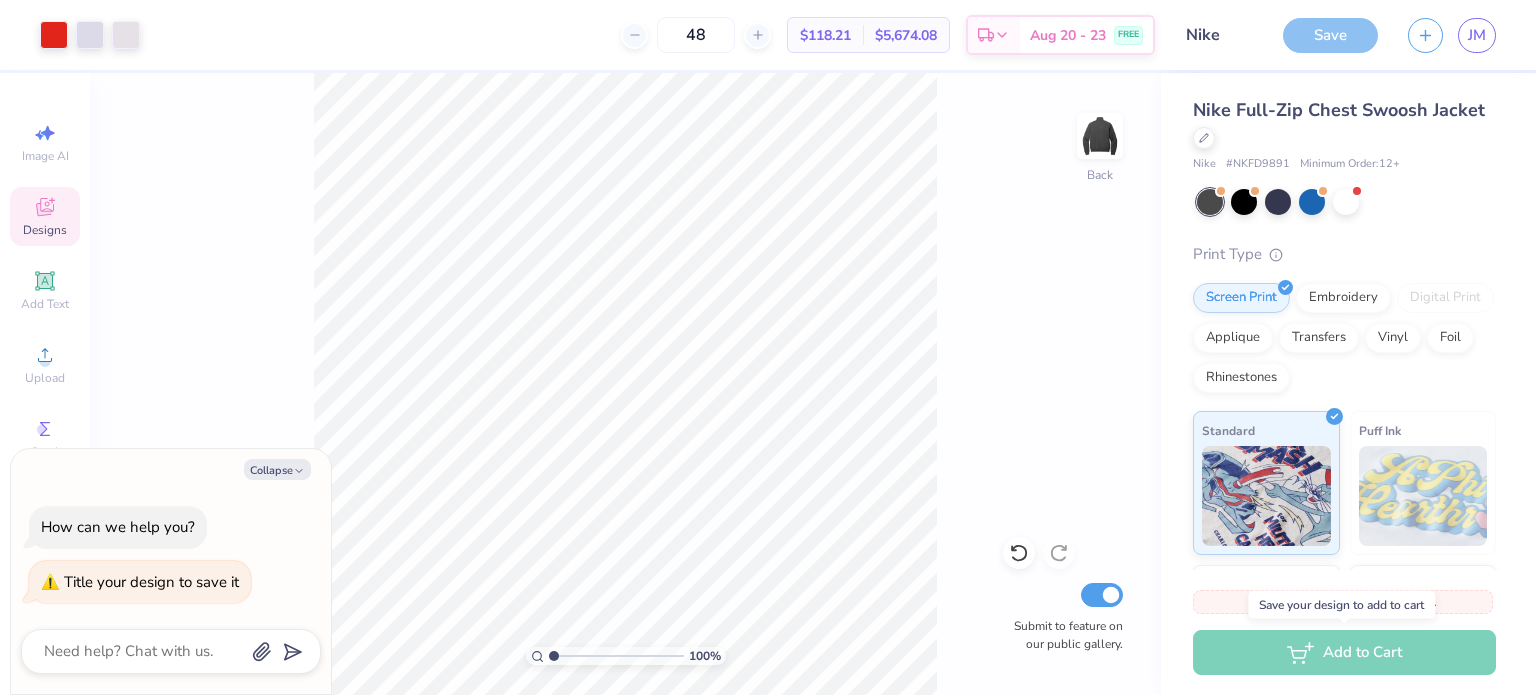 click on "Add to Cart" at bounding box center (1344, 652) 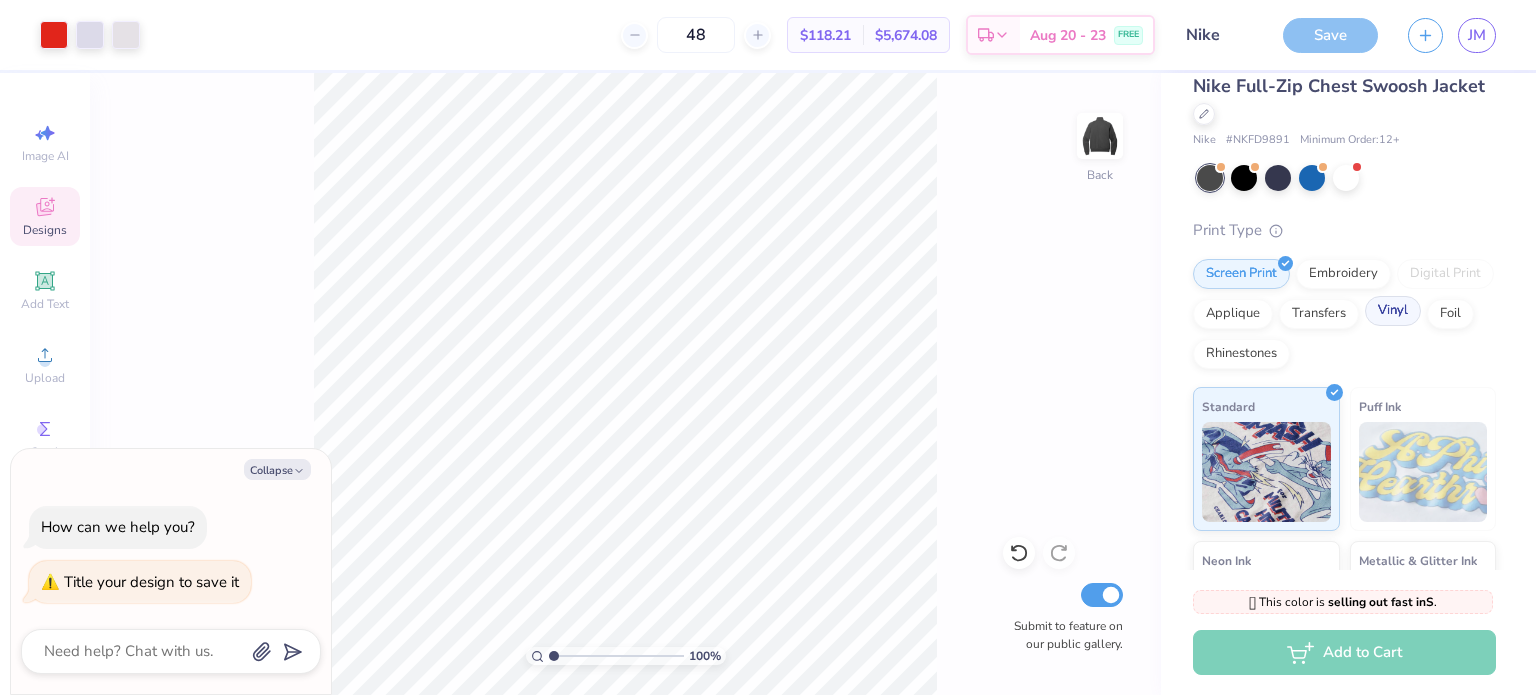scroll, scrollTop: 0, scrollLeft: 0, axis: both 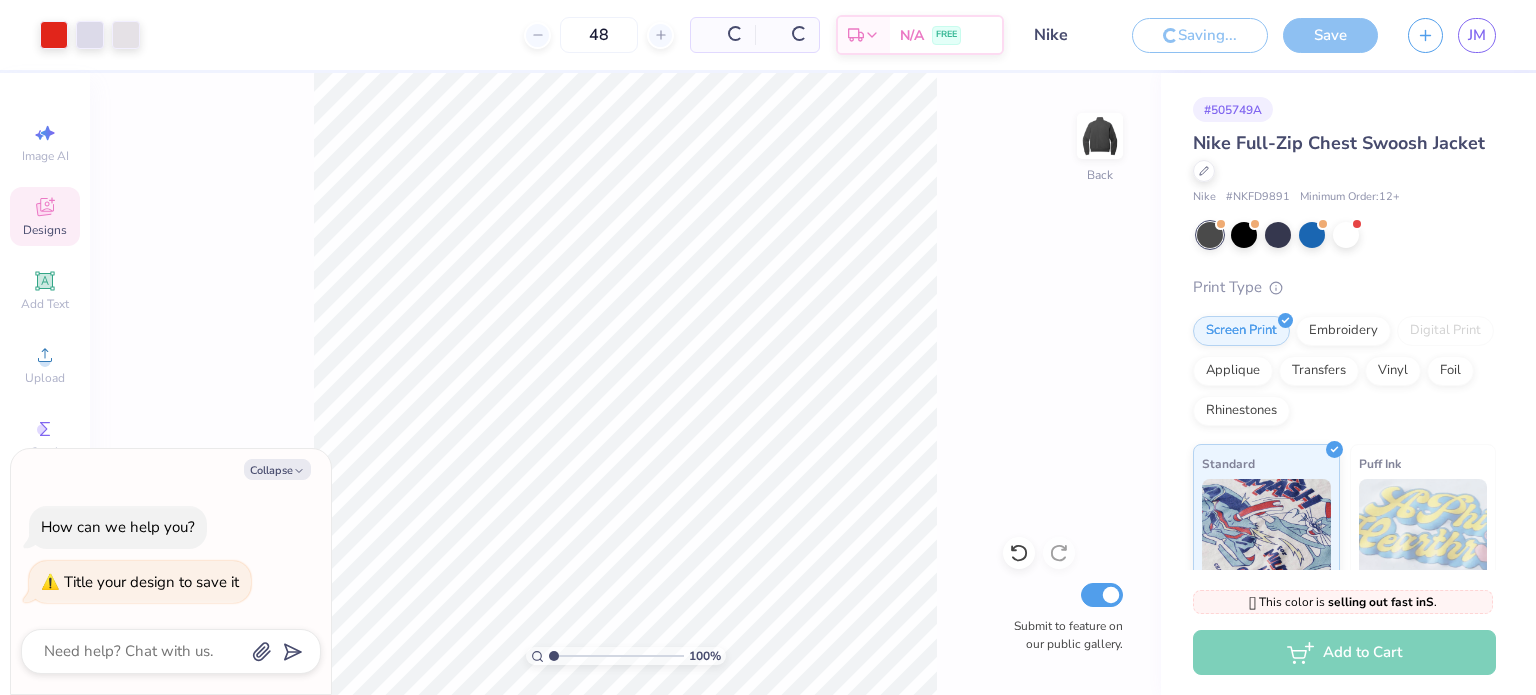 type on "x" 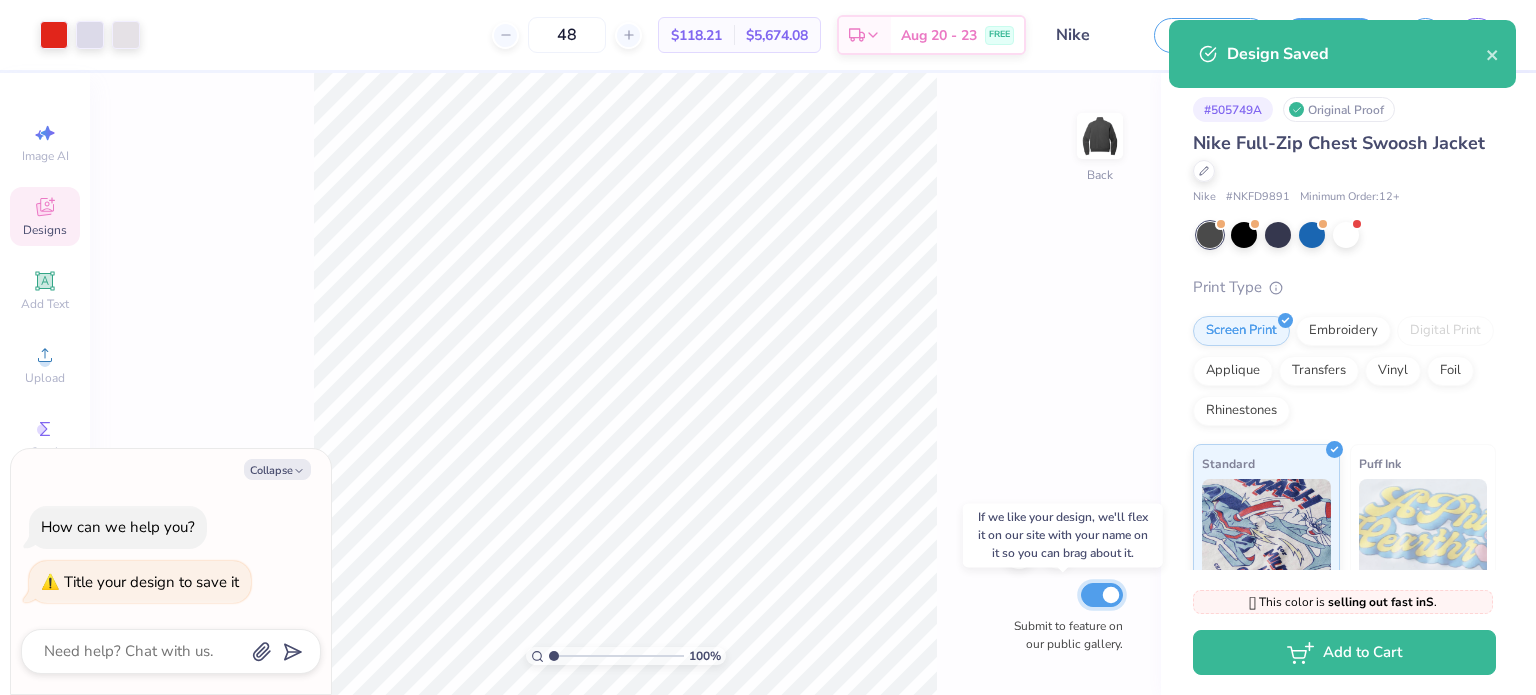 click on "Submit to feature on our public gallery." at bounding box center [1102, 595] 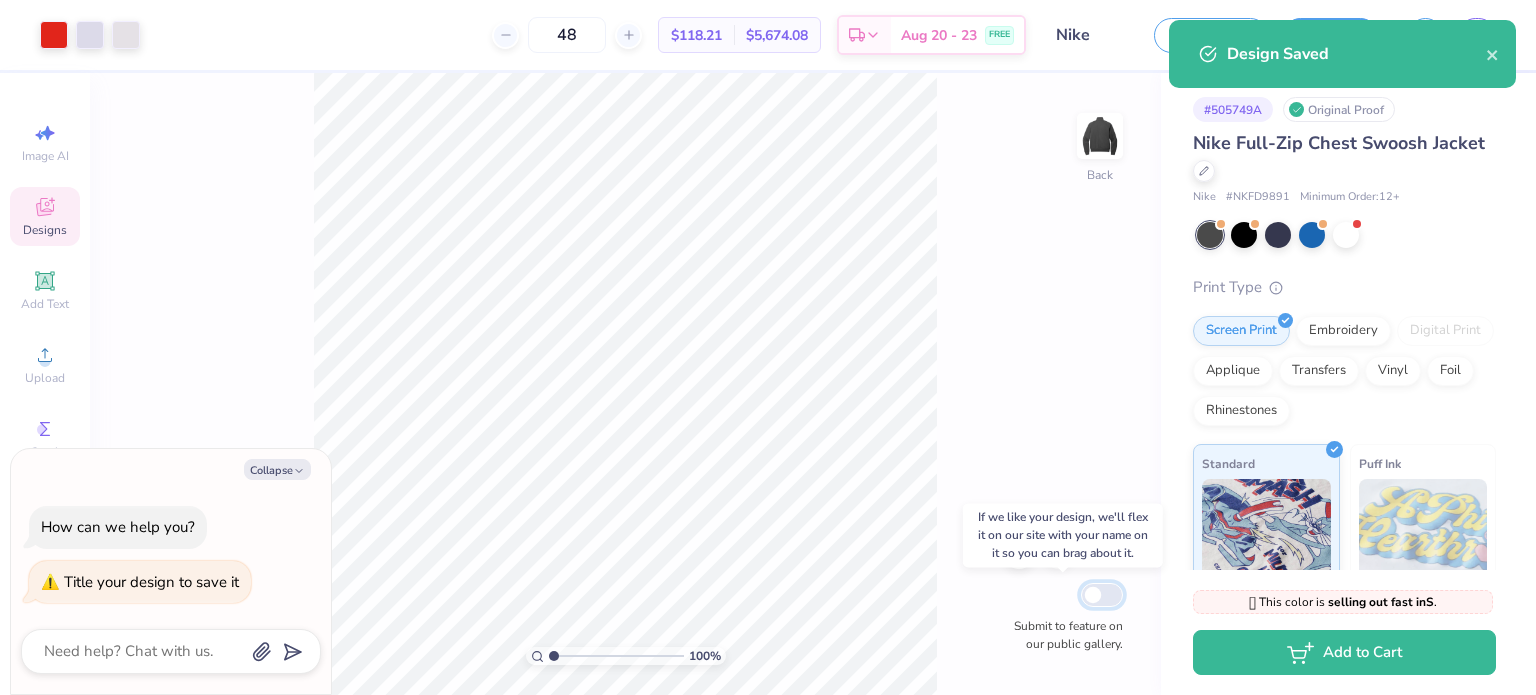 checkbox on "false" 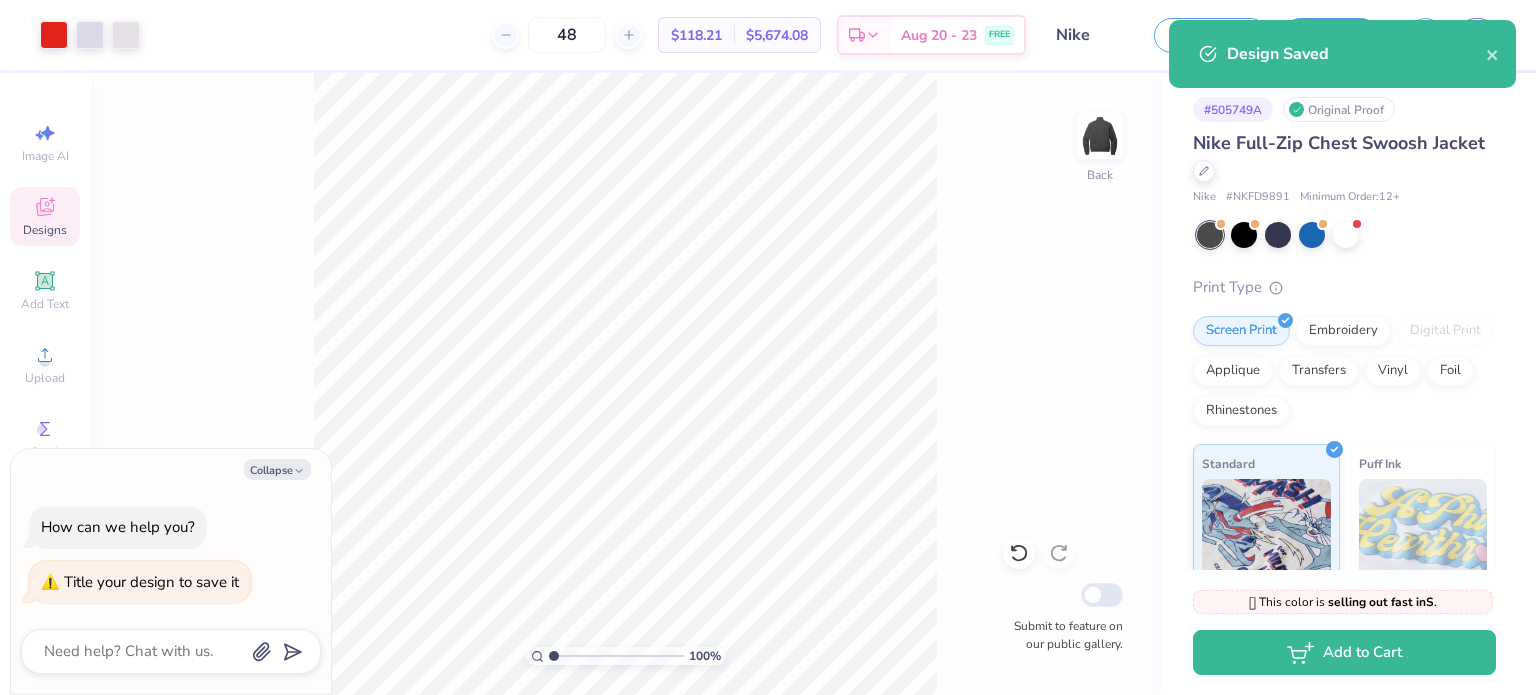 click on "100  % Back Submit to feature on our public gallery." at bounding box center [625, 384] 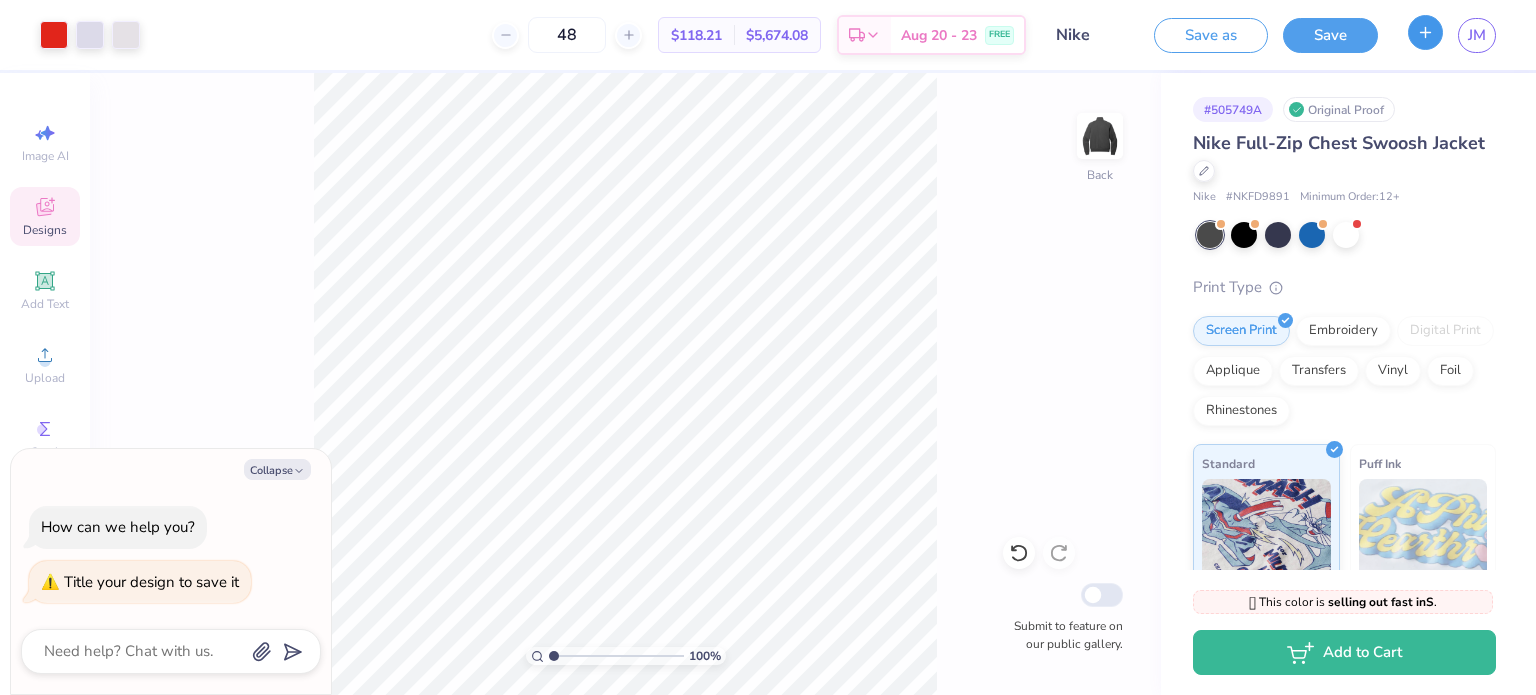 click 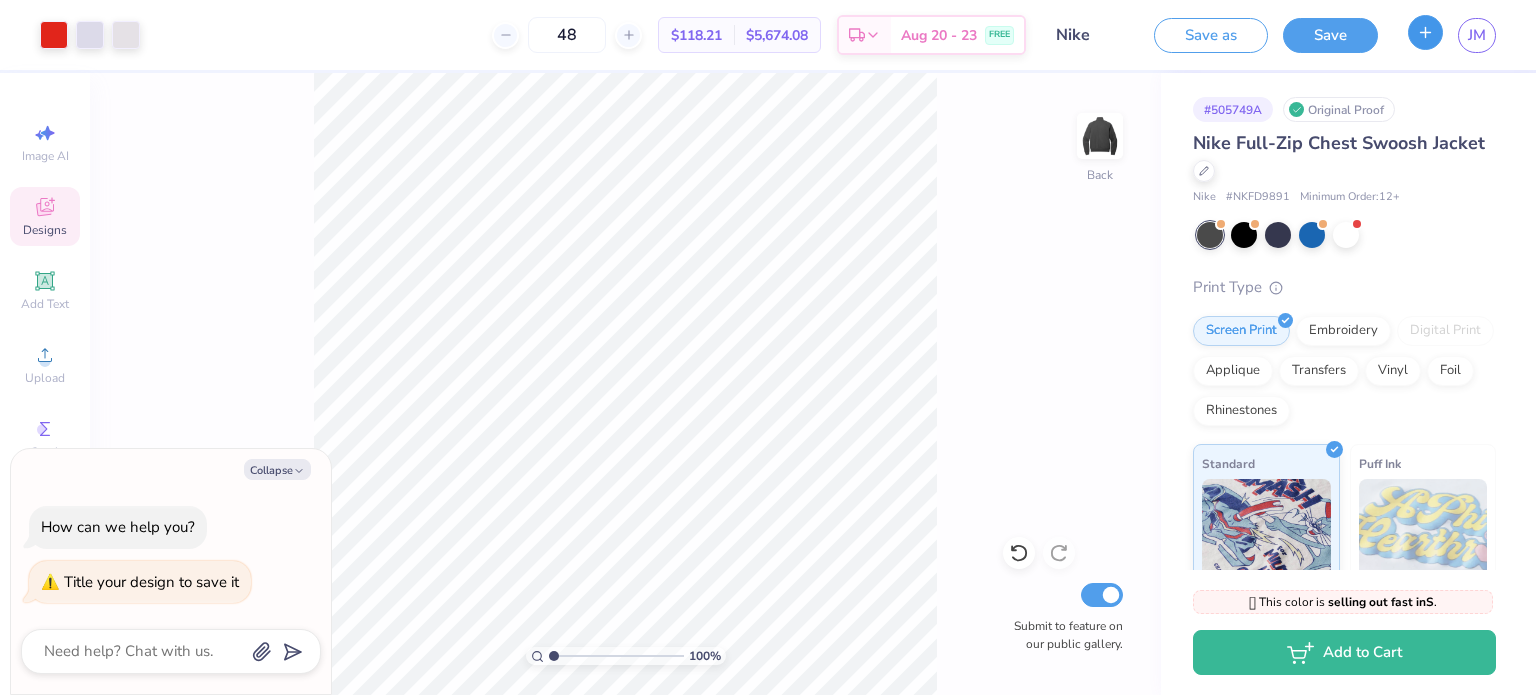 type 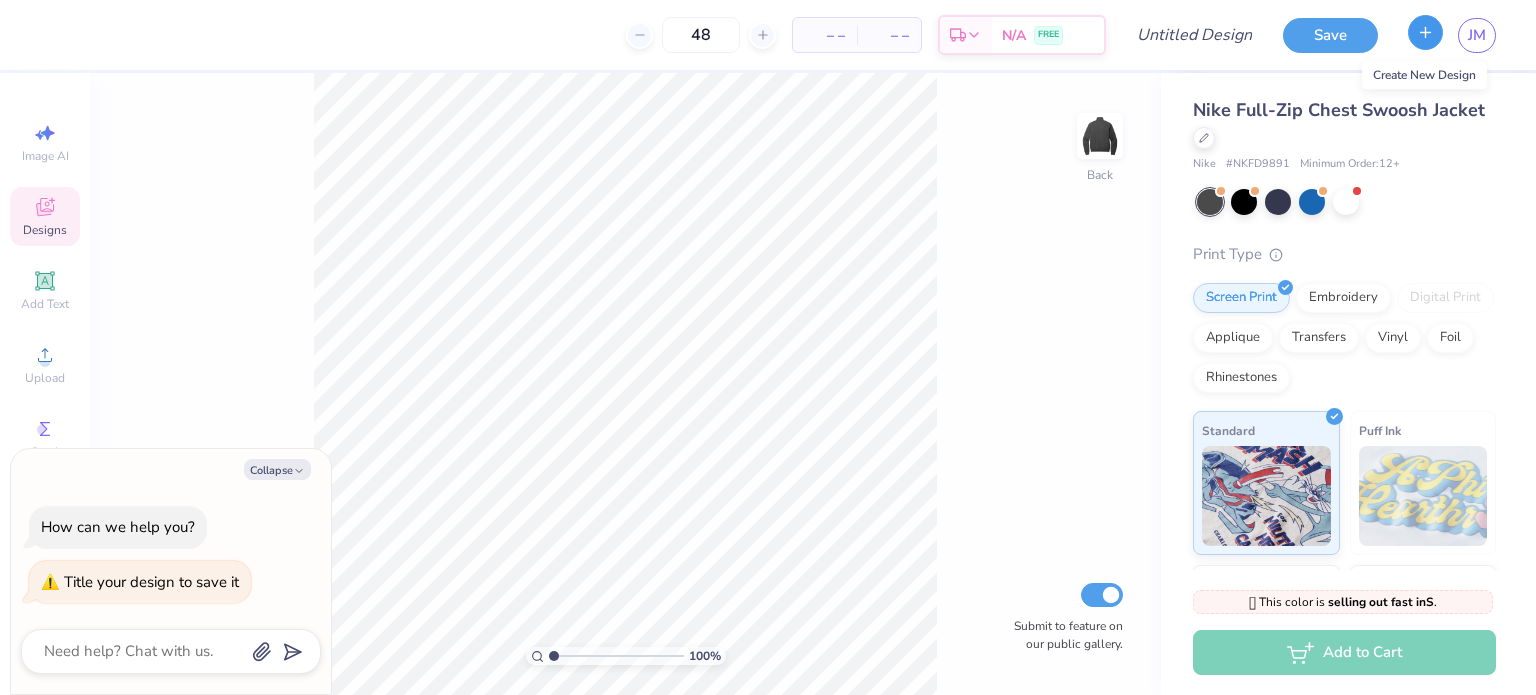 type 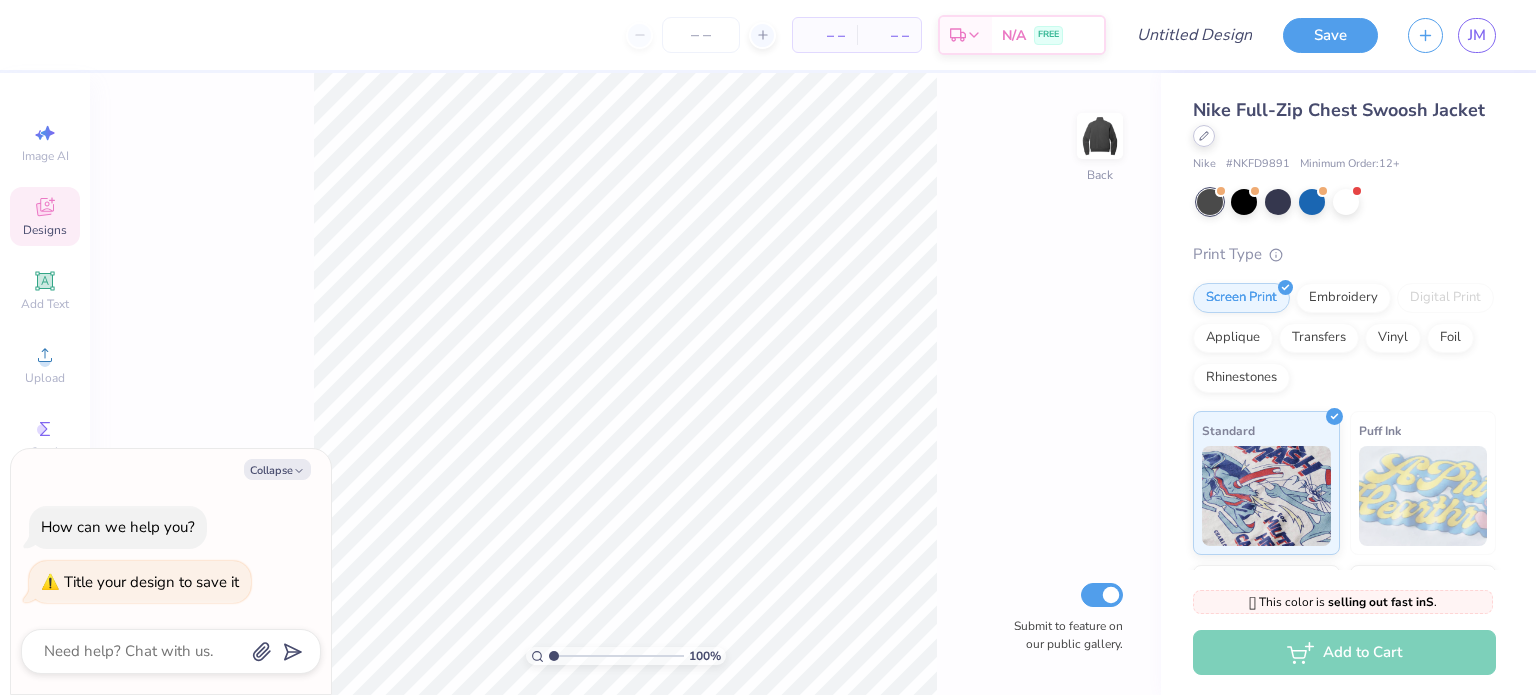 click 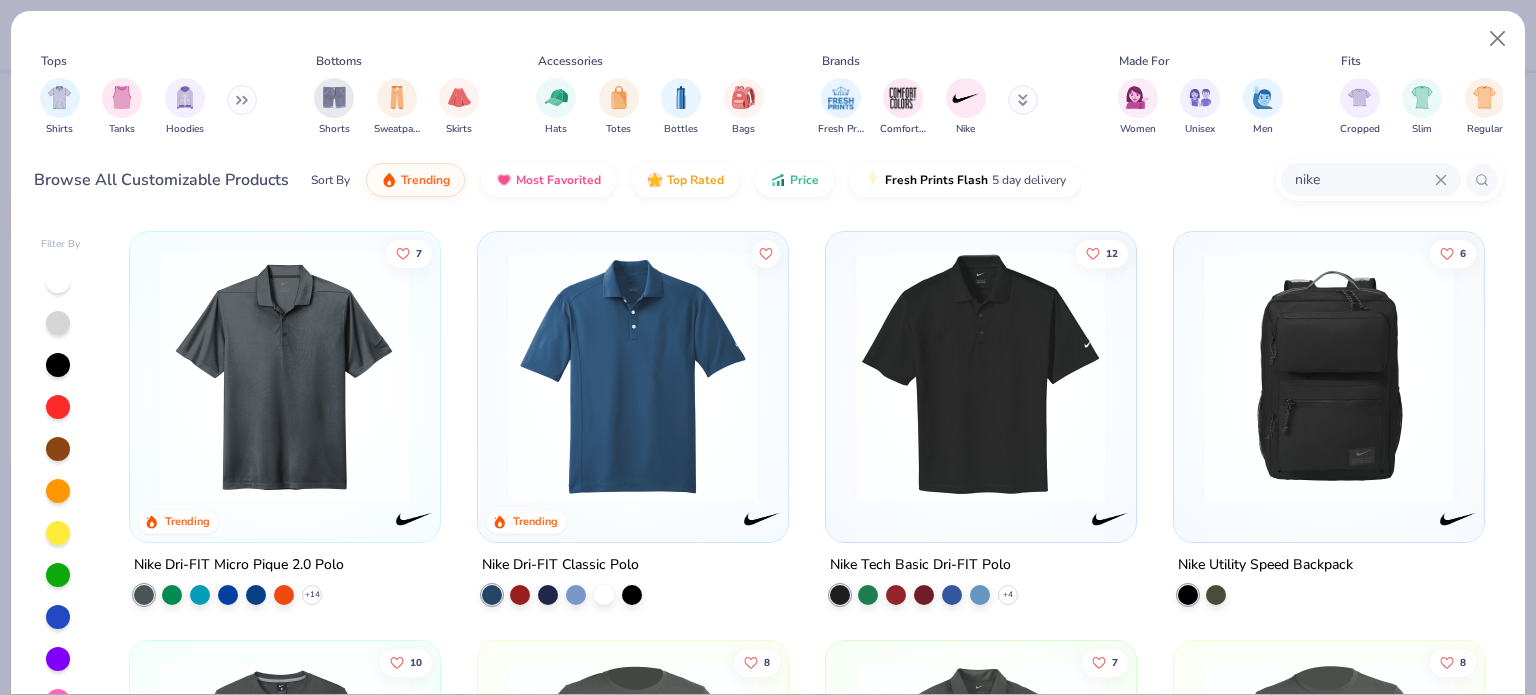 click on "nike" at bounding box center (1364, 179) 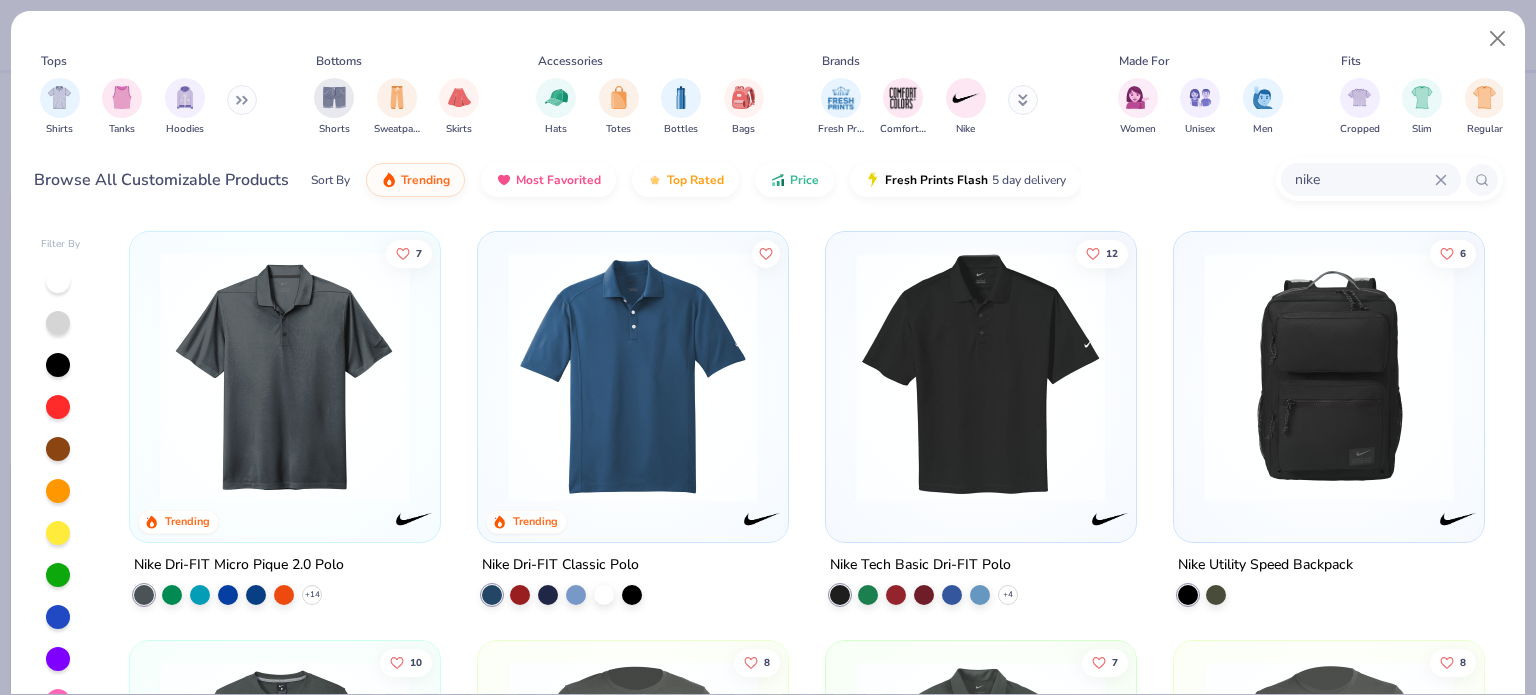 click on "nike" at bounding box center (1364, 179) 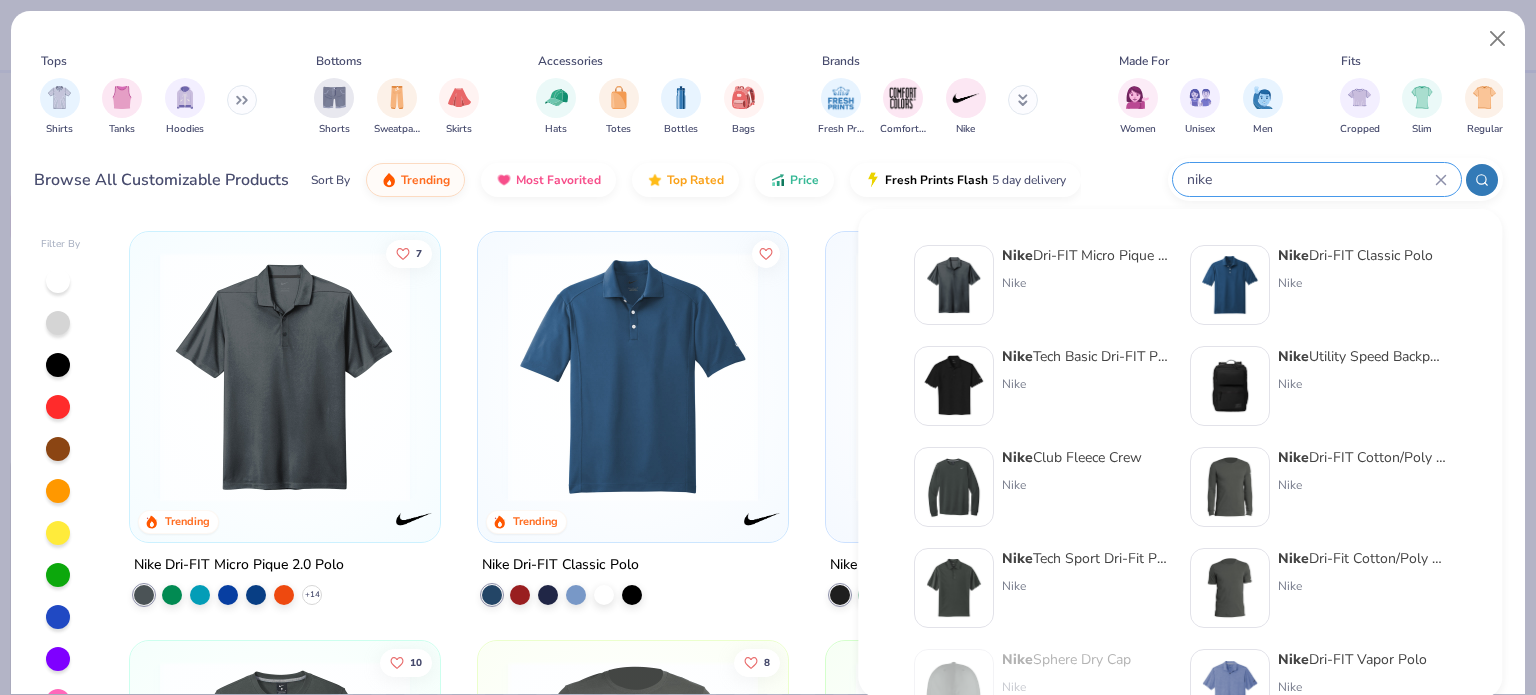 click on "nike" at bounding box center (1310, 179) 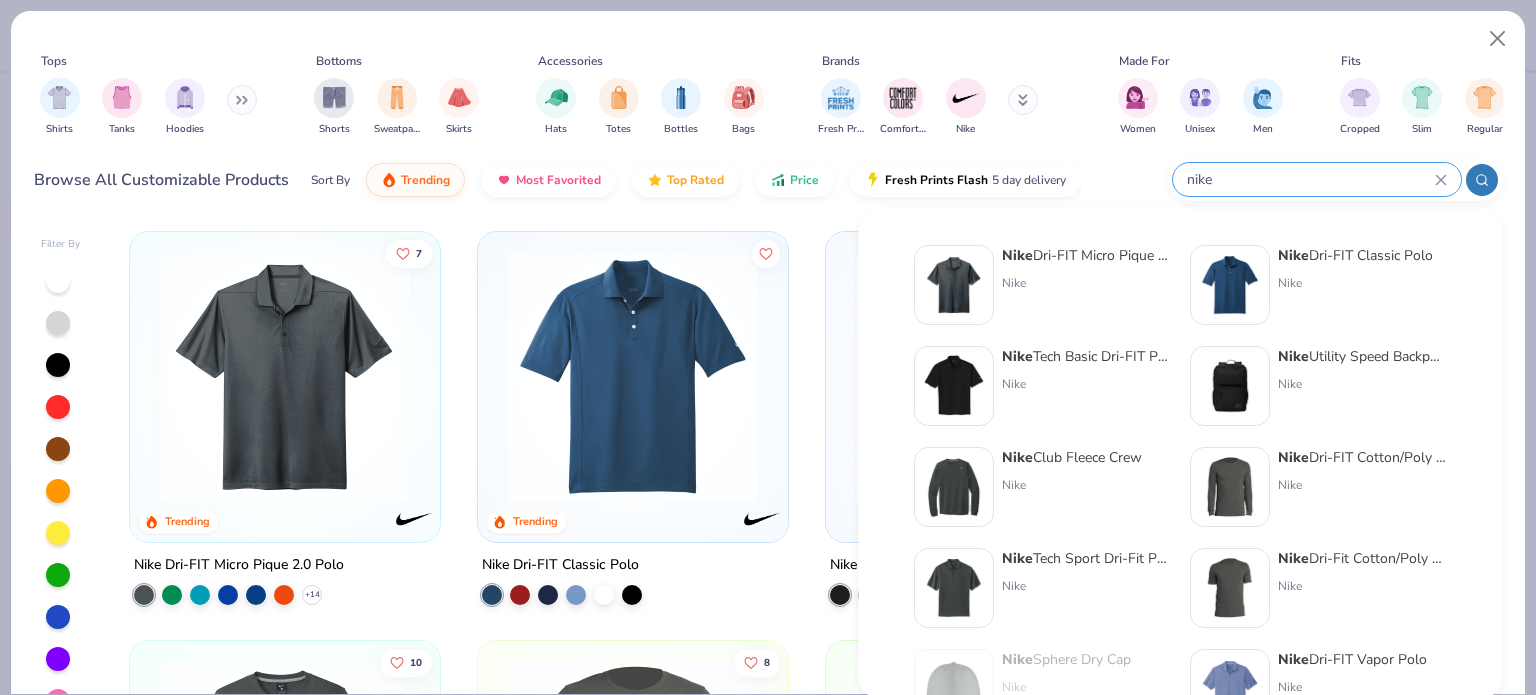 click on "nike" at bounding box center (1310, 179) 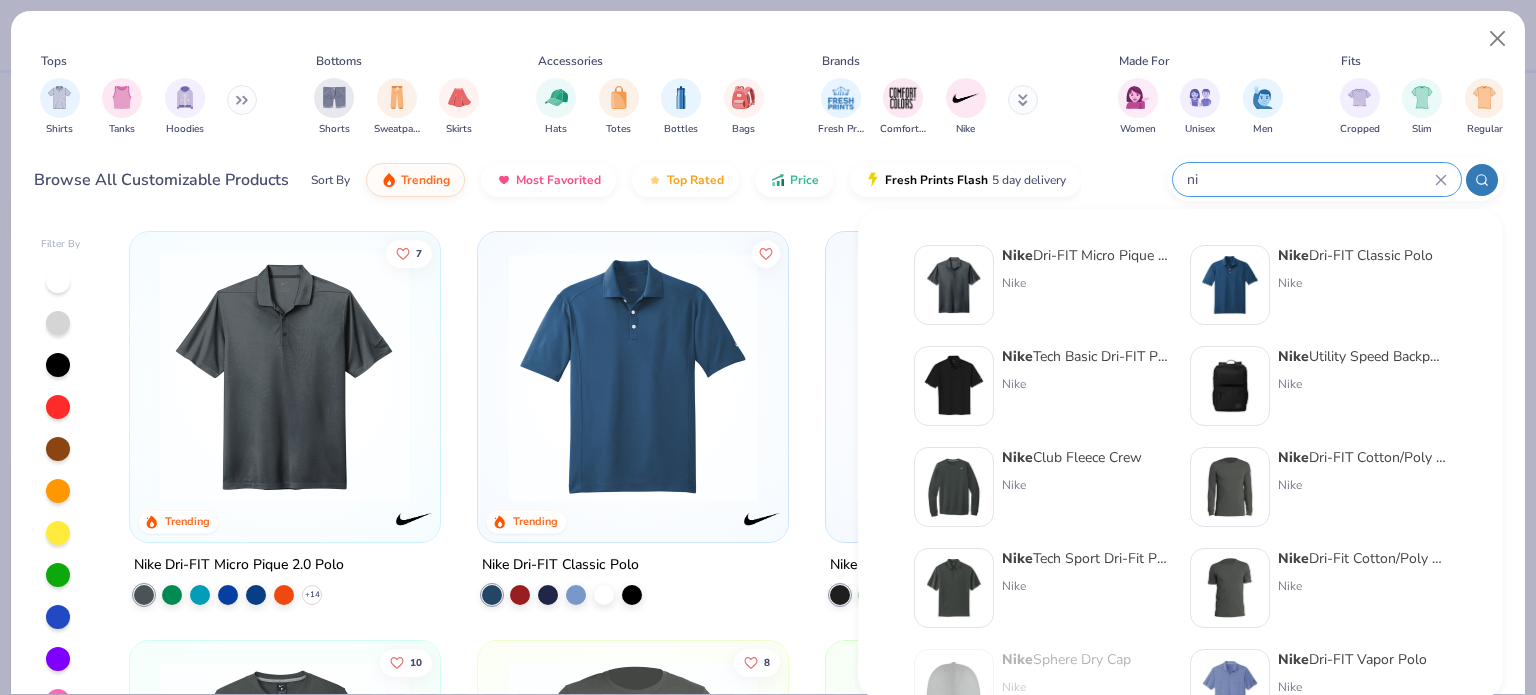 type on "n" 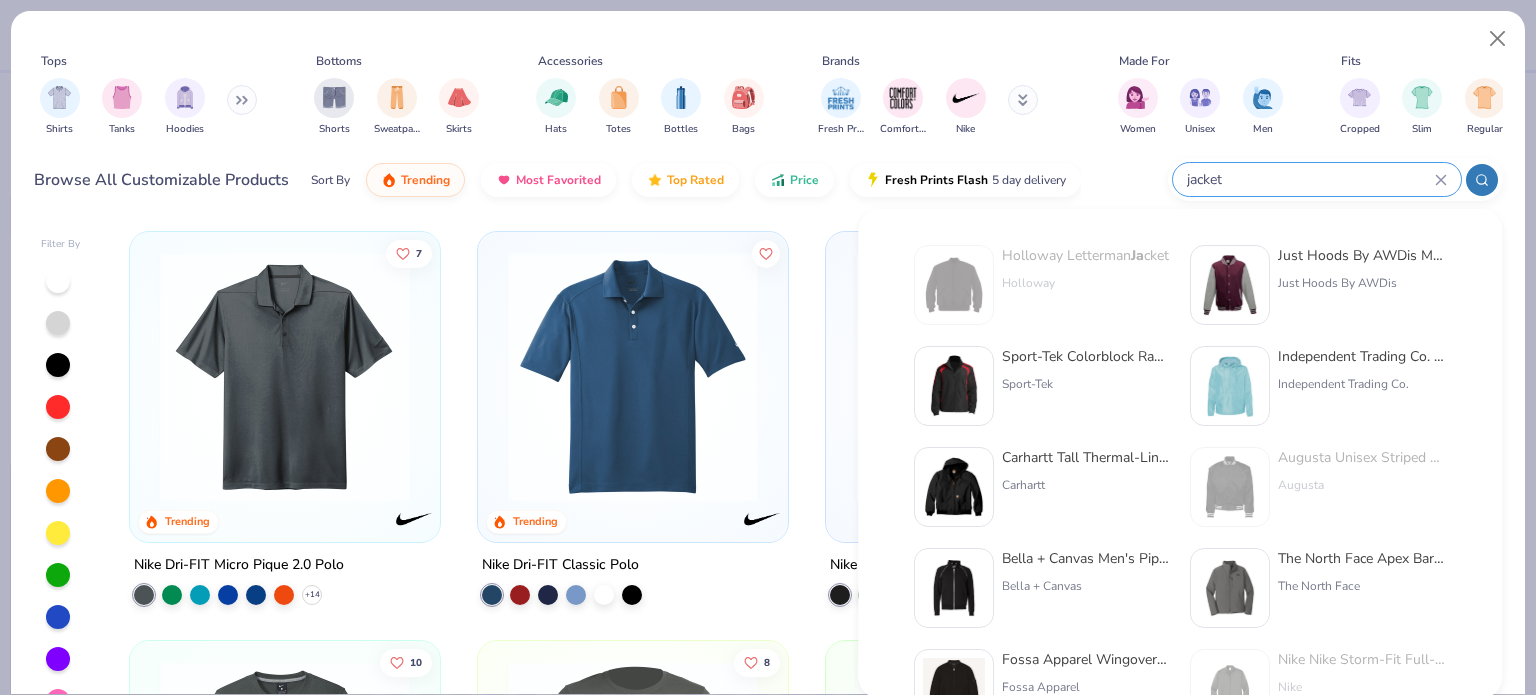 type on "jacket" 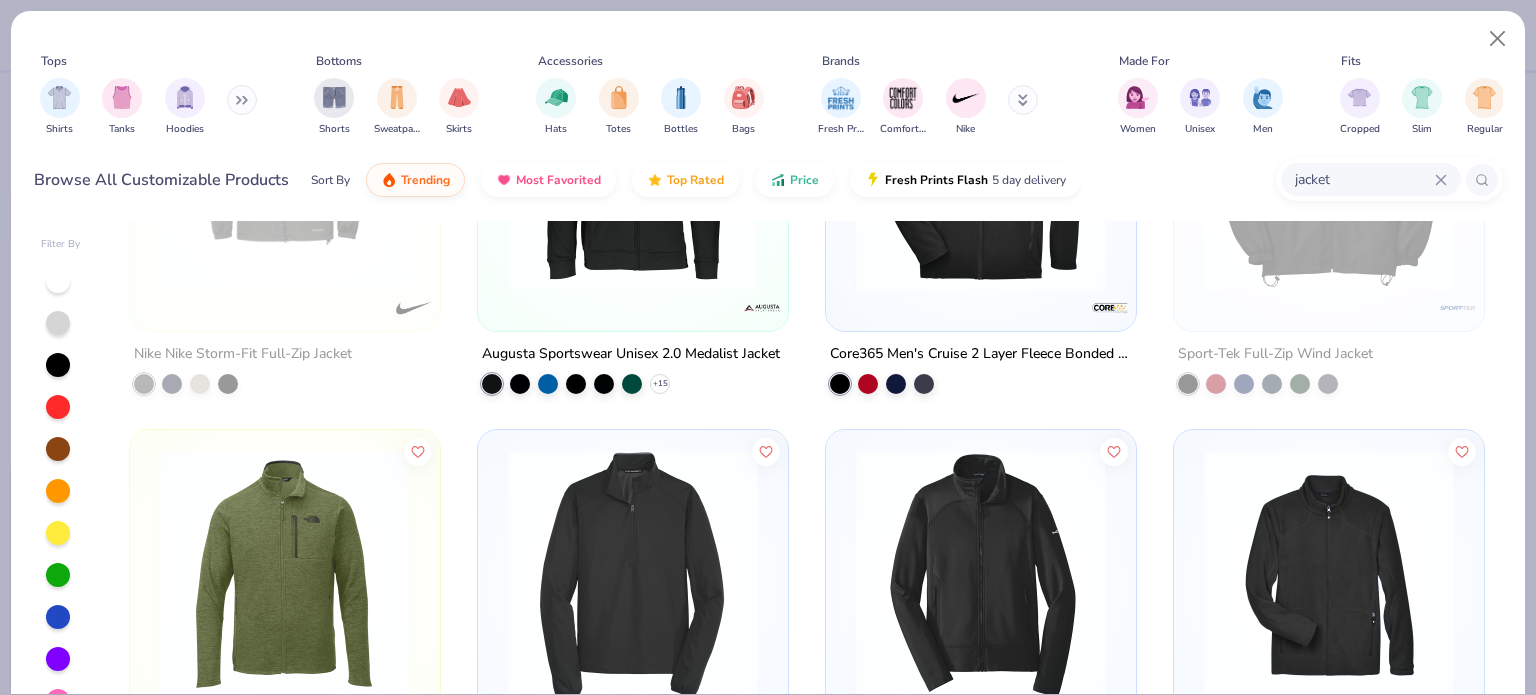 scroll, scrollTop: 211, scrollLeft: 0, axis: vertical 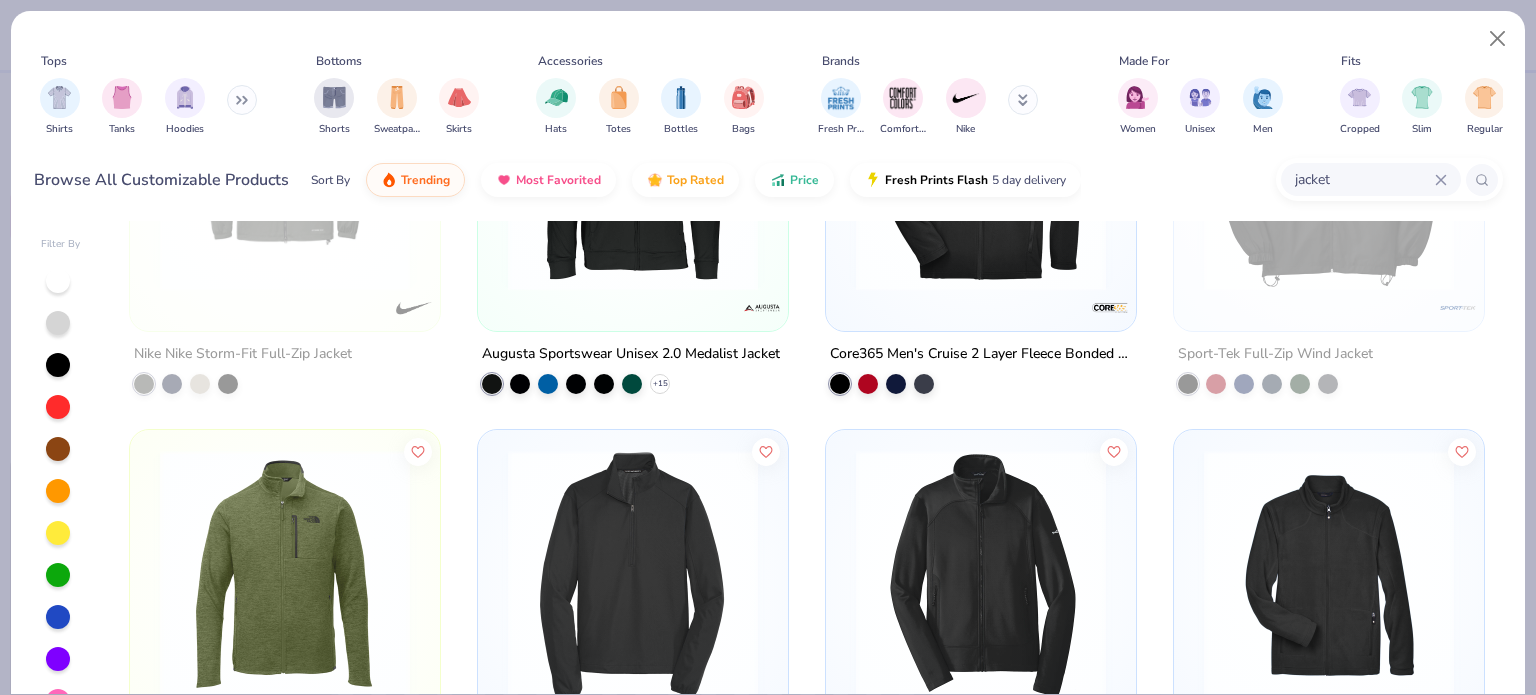 click at bounding box center (981, 575) 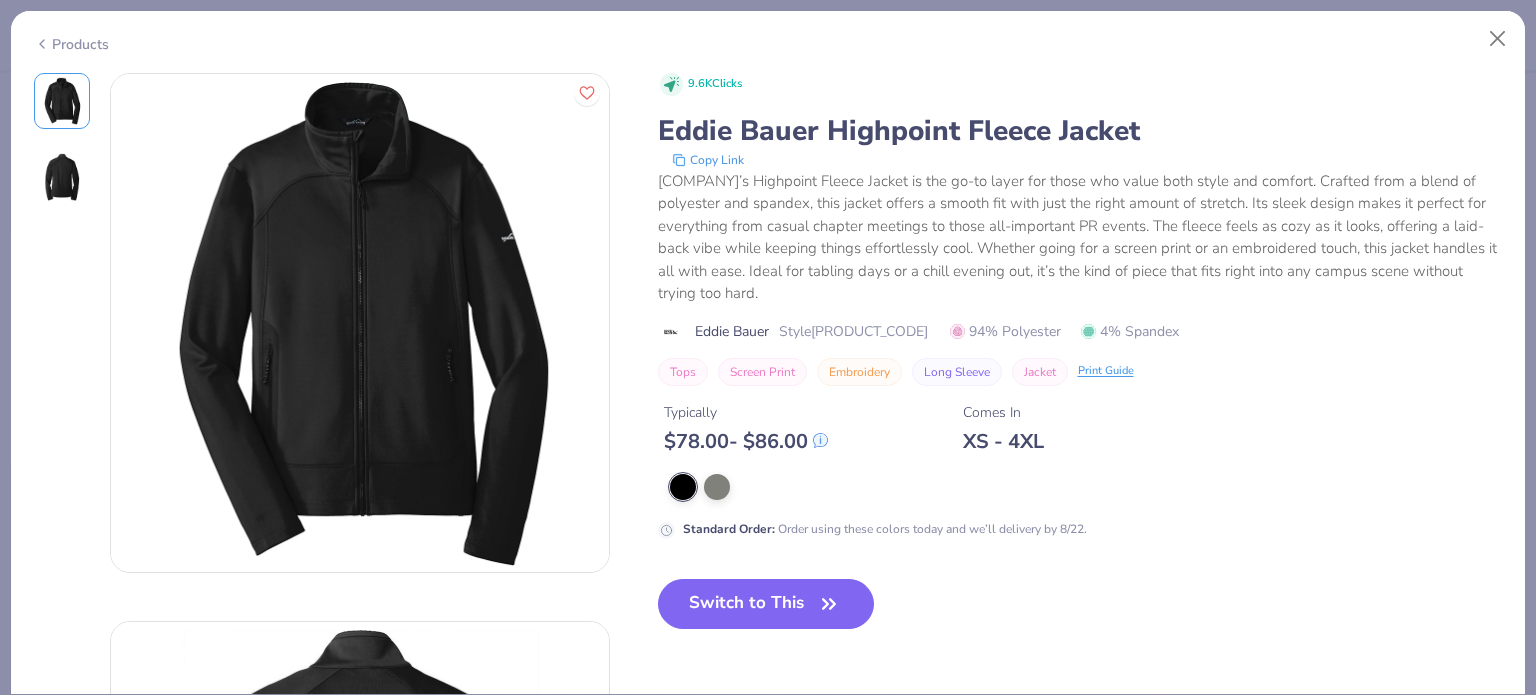 scroll, scrollTop: 99, scrollLeft: 0, axis: vertical 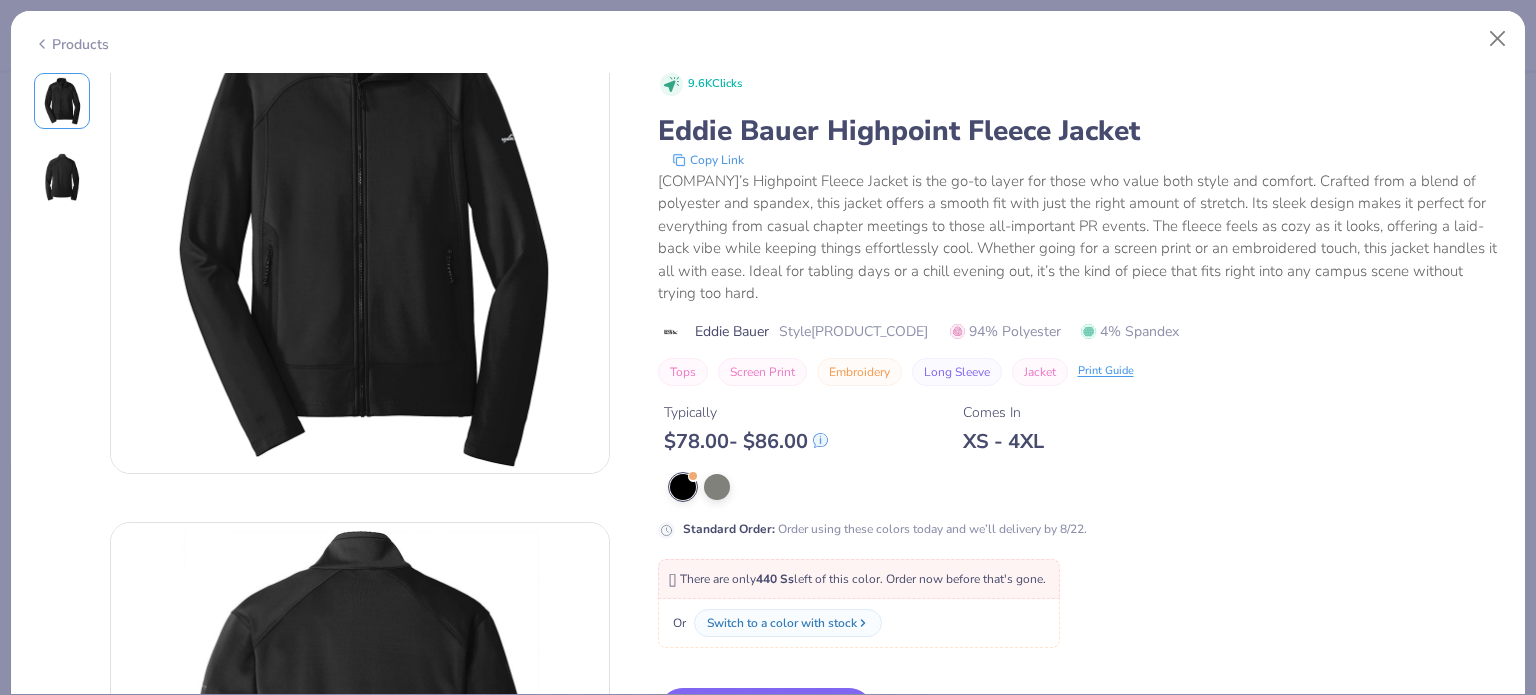 click on "Or Switch to a color with stock" at bounding box center [859, 623] 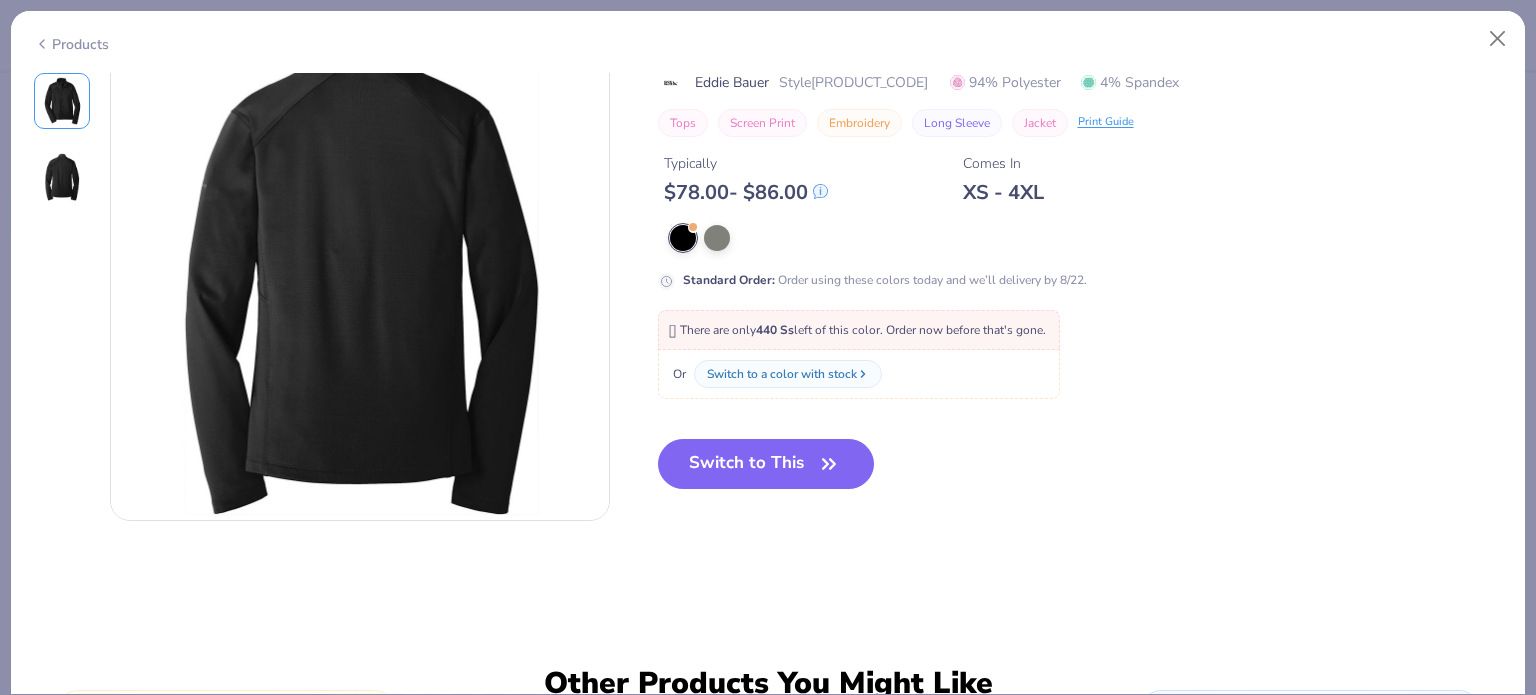 scroll, scrollTop: 612, scrollLeft: 0, axis: vertical 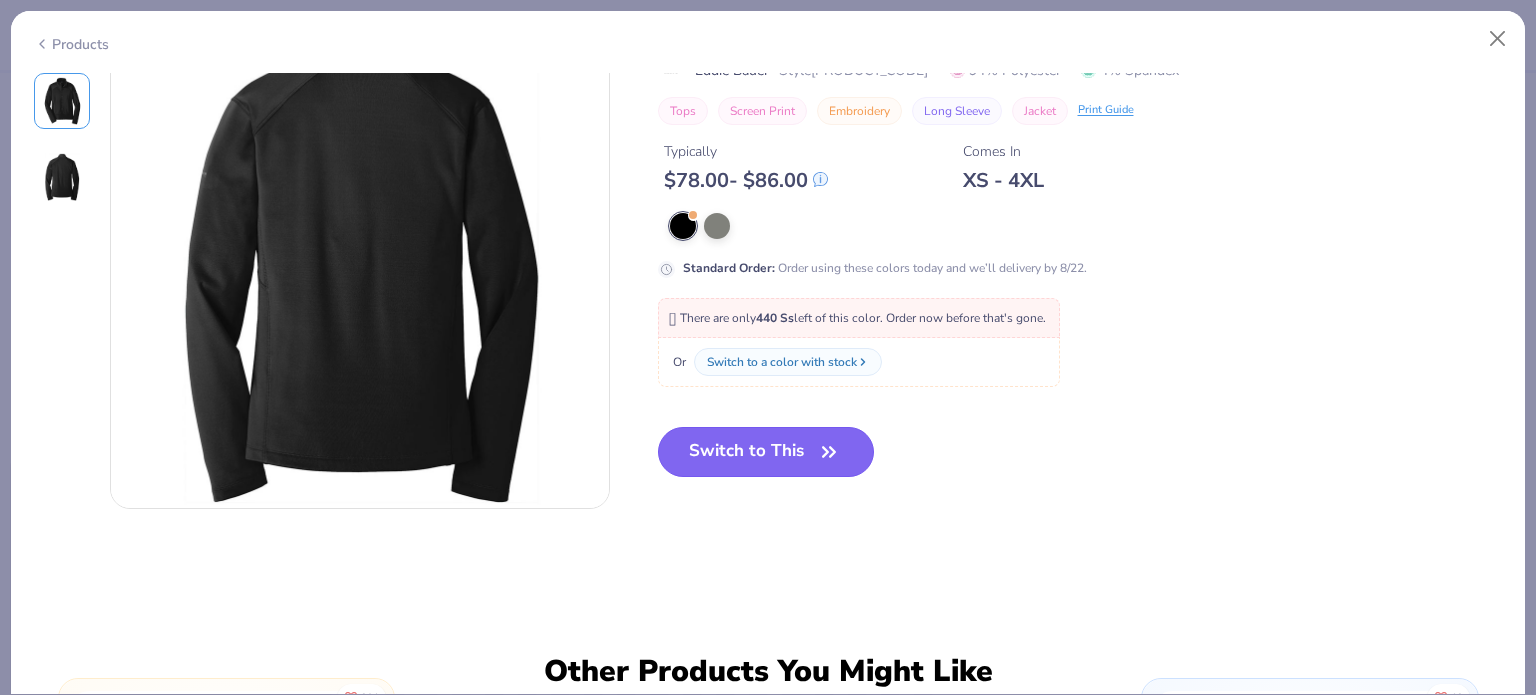 click on "Switch to This" at bounding box center [766, 452] 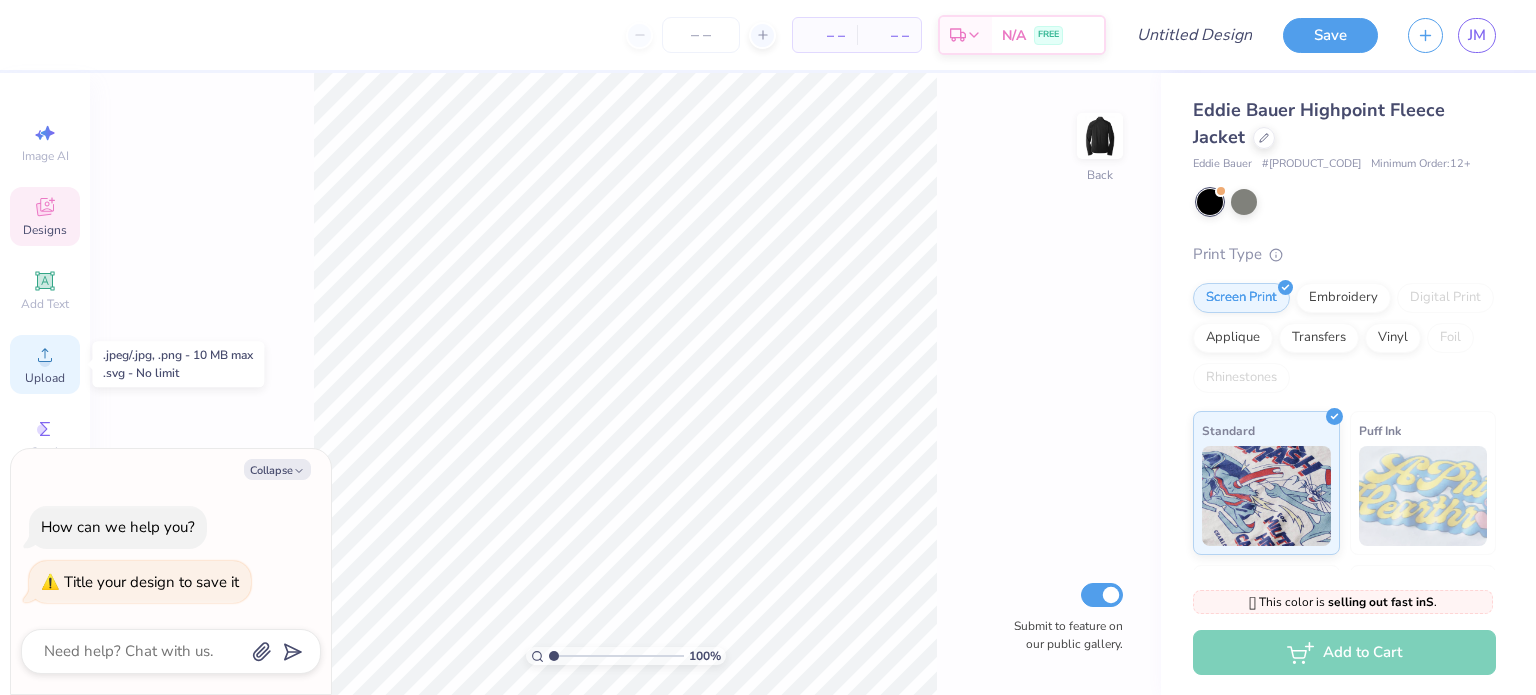click on "Upload" at bounding box center (45, 378) 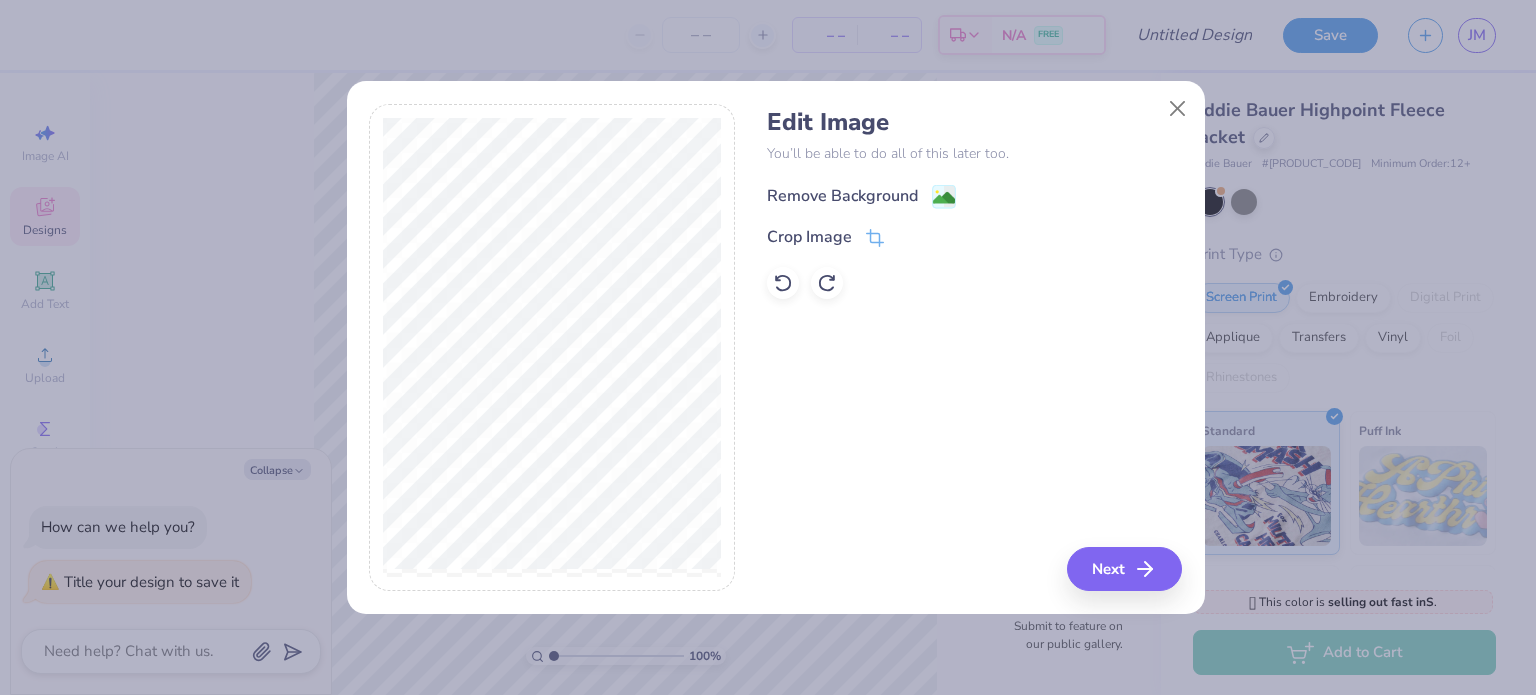 click 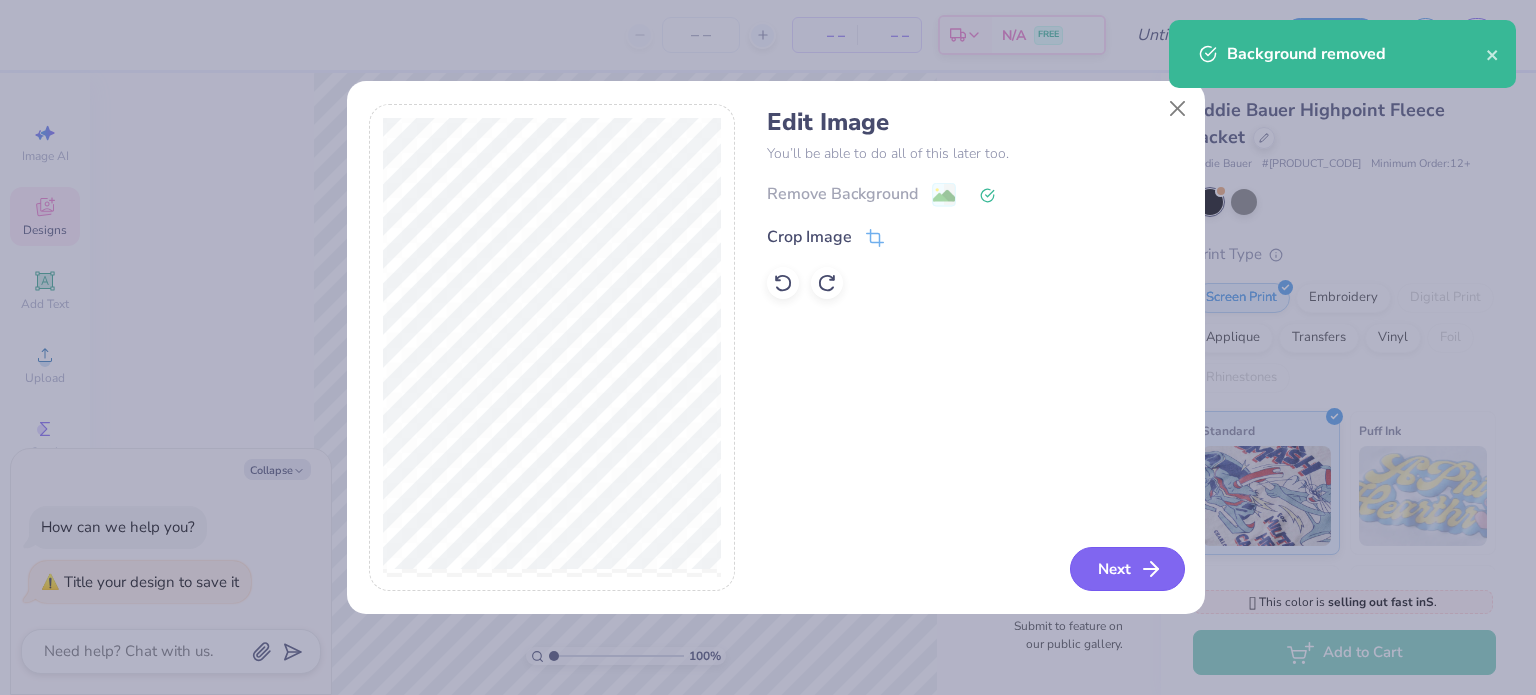 click on "Next" at bounding box center (1127, 569) 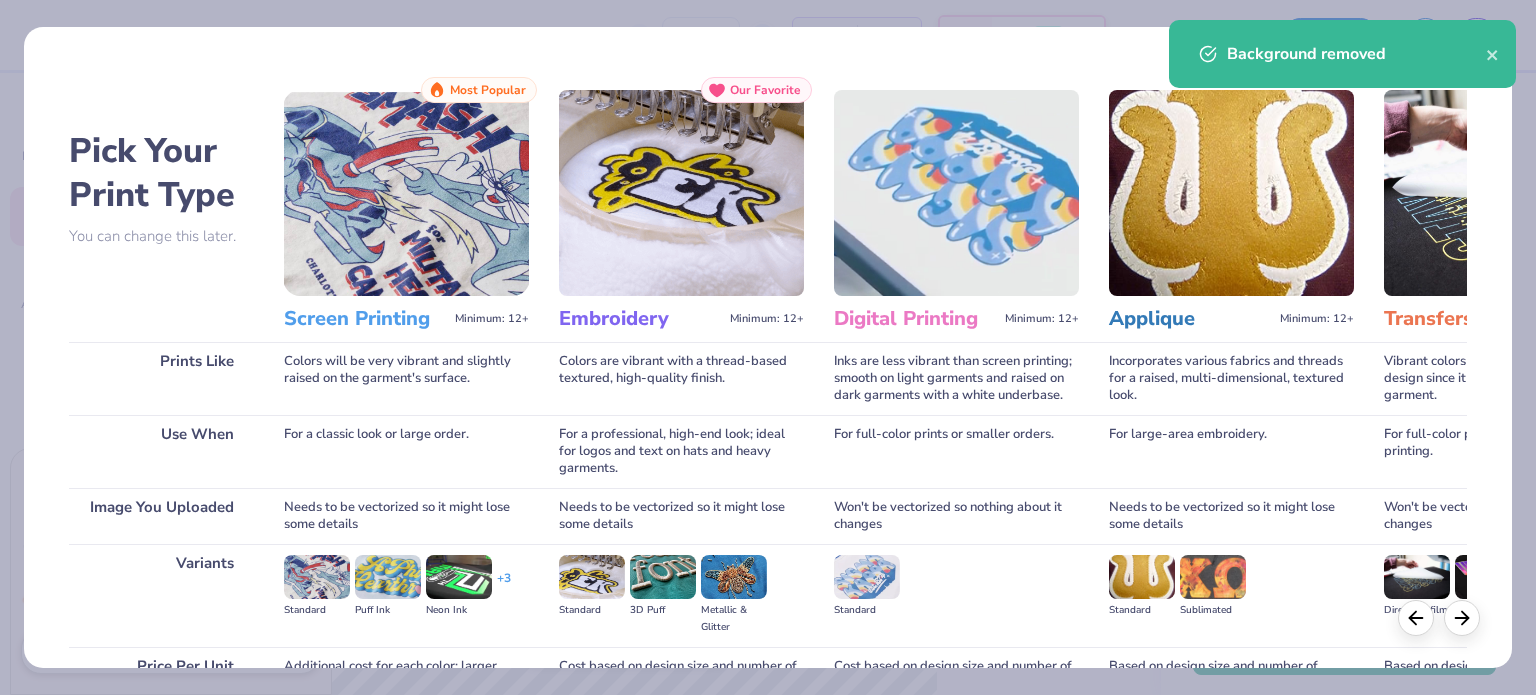 scroll, scrollTop: 201, scrollLeft: 0, axis: vertical 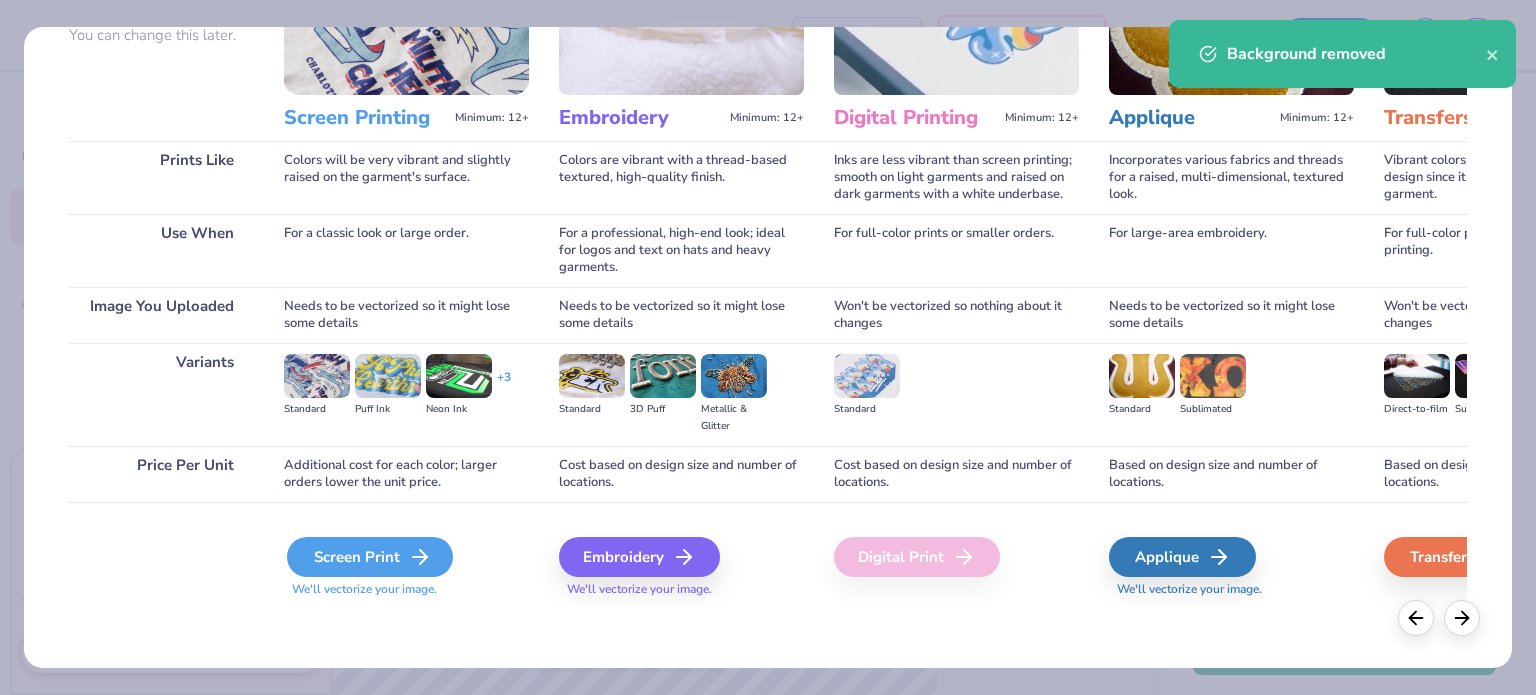 click on "Screen Print" at bounding box center (370, 557) 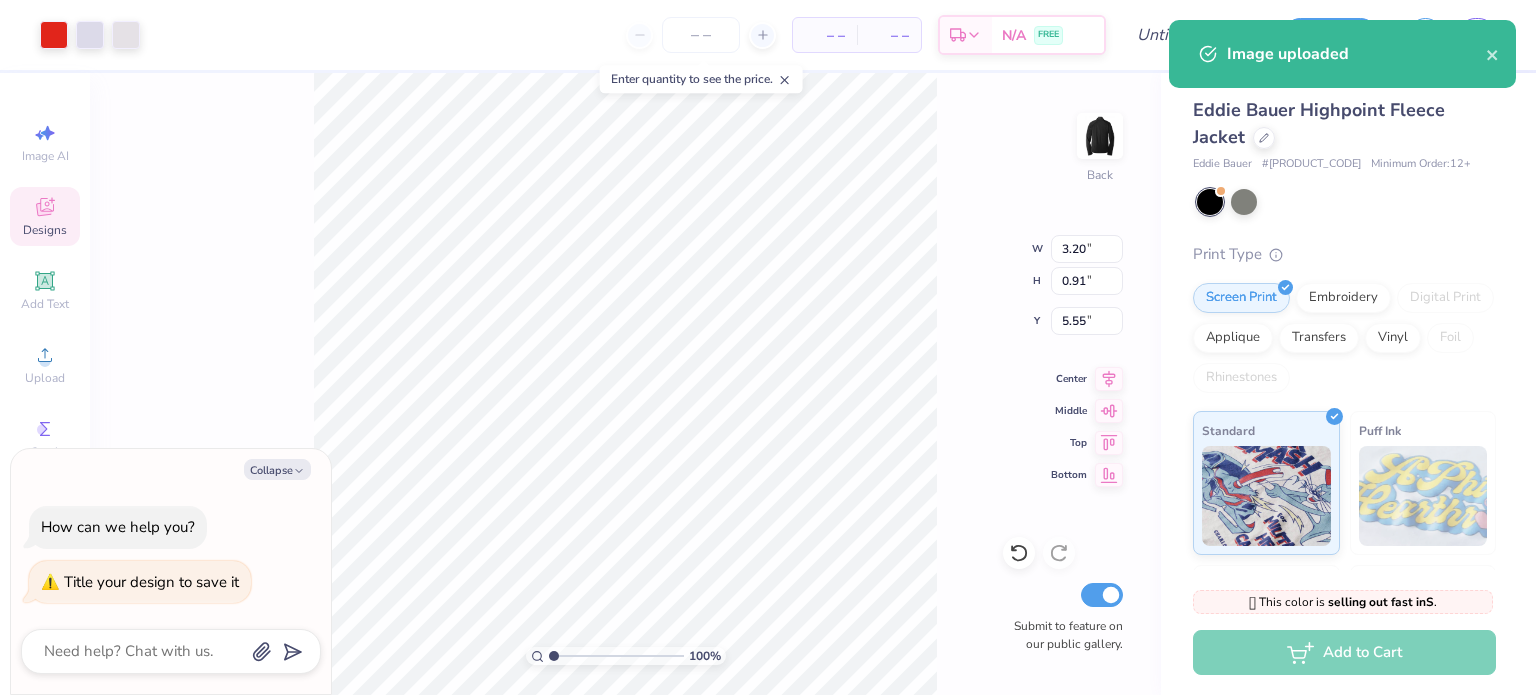 type on "x" 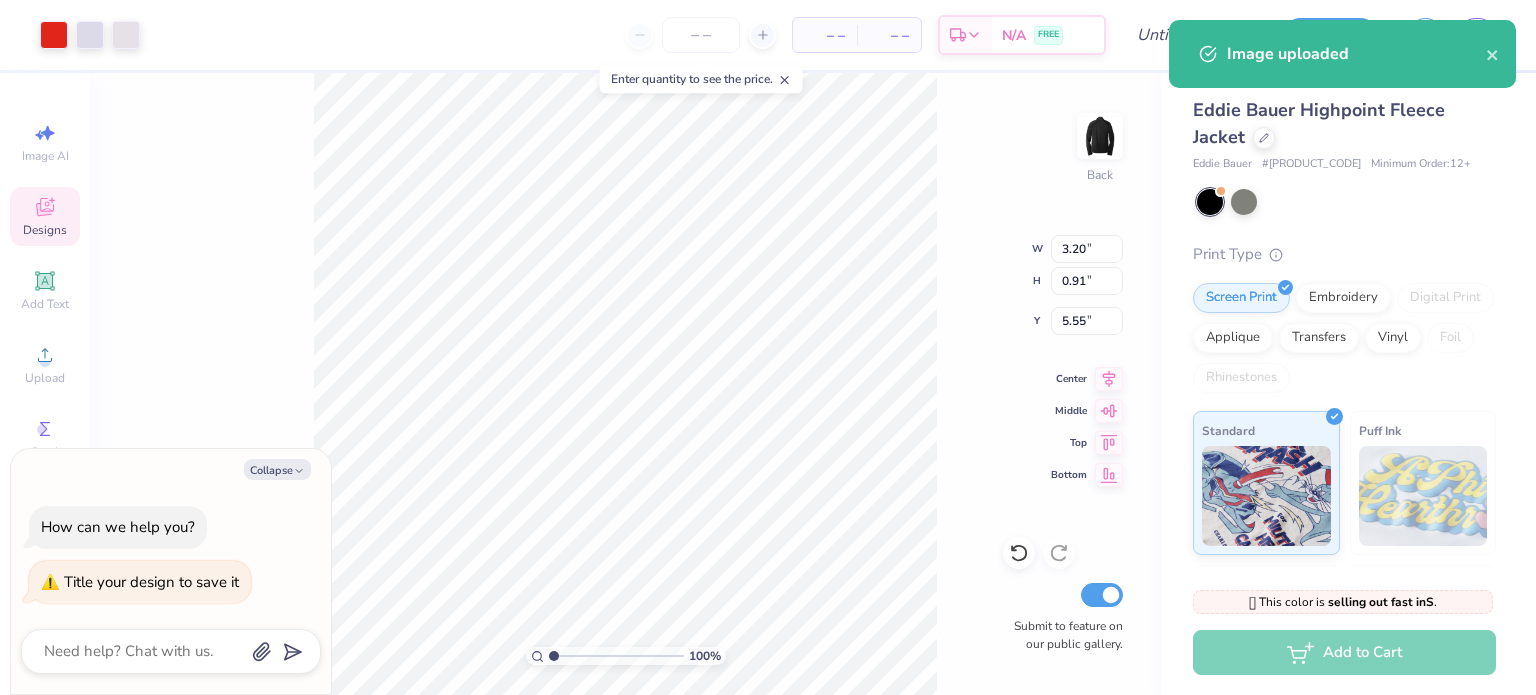 type on "2.46" 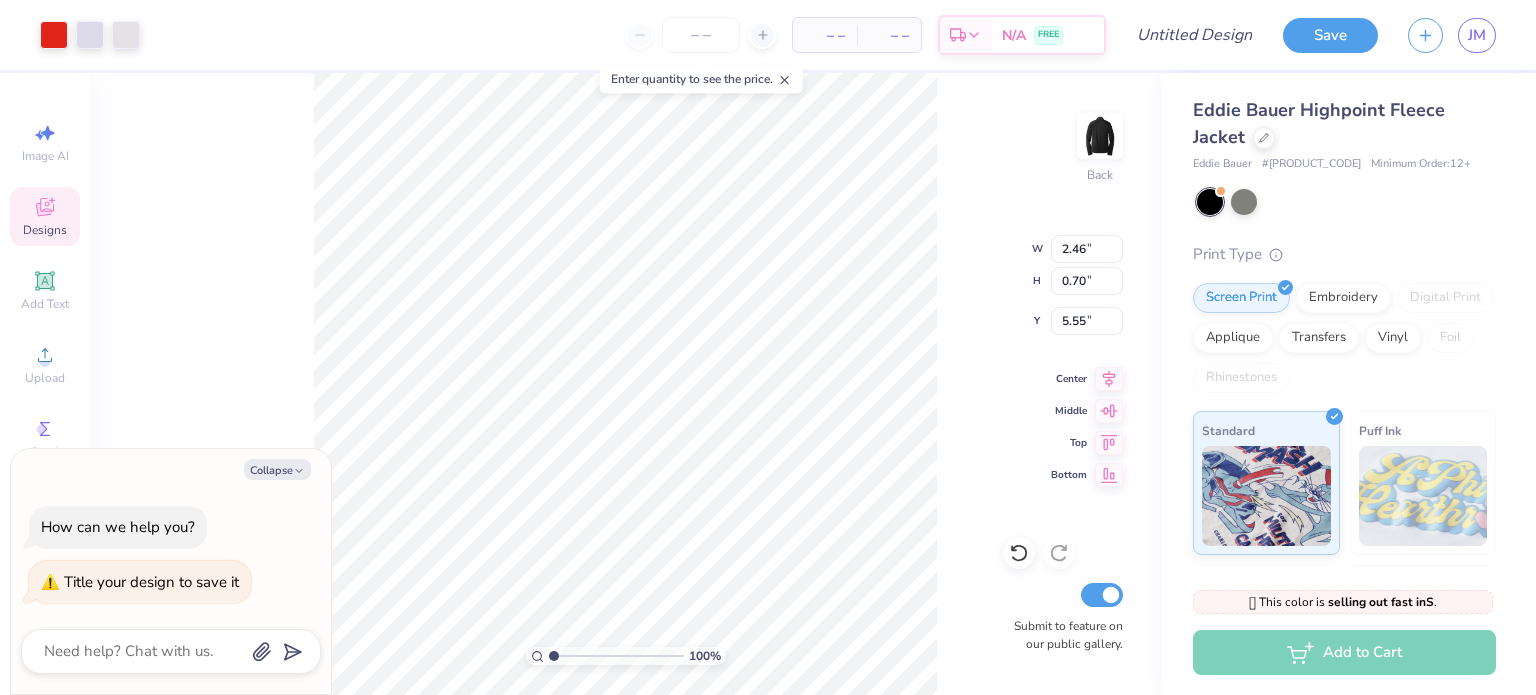 type on "x" 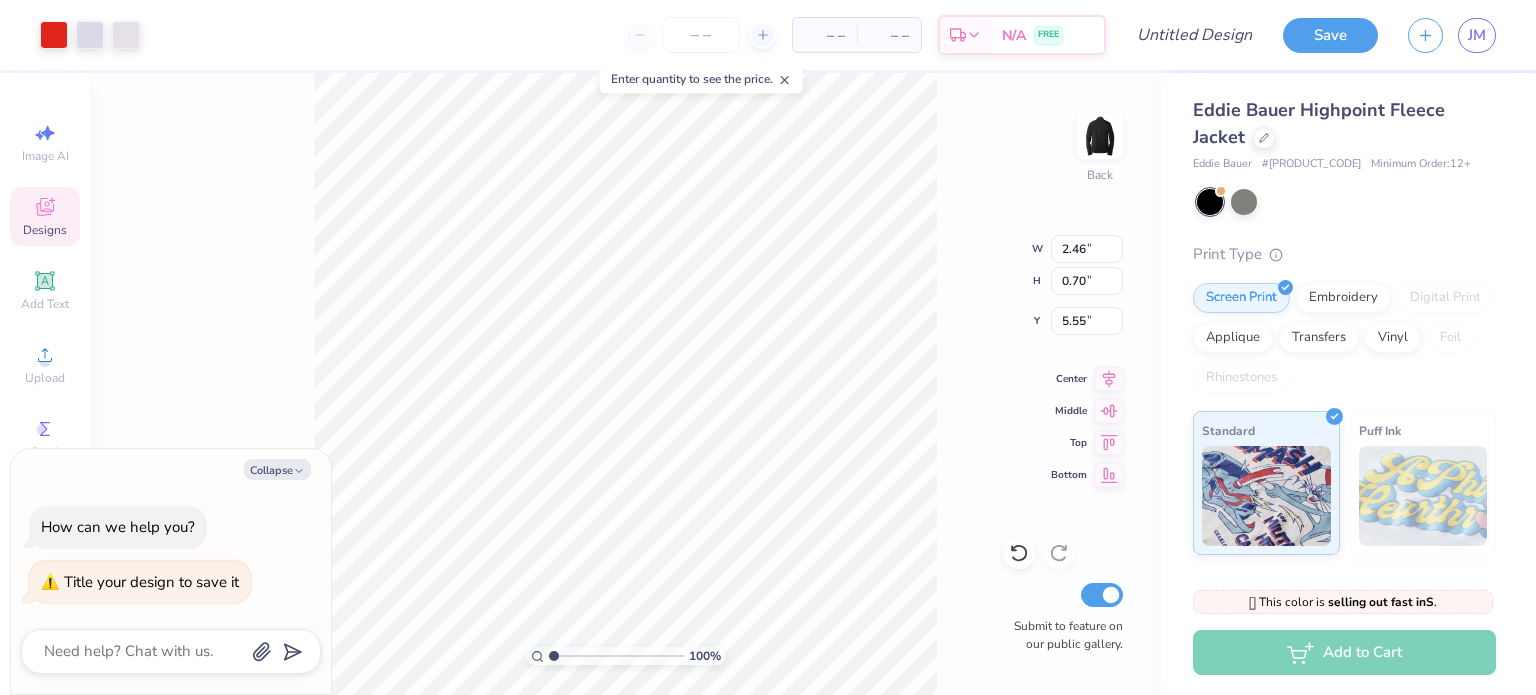 type on "1.99" 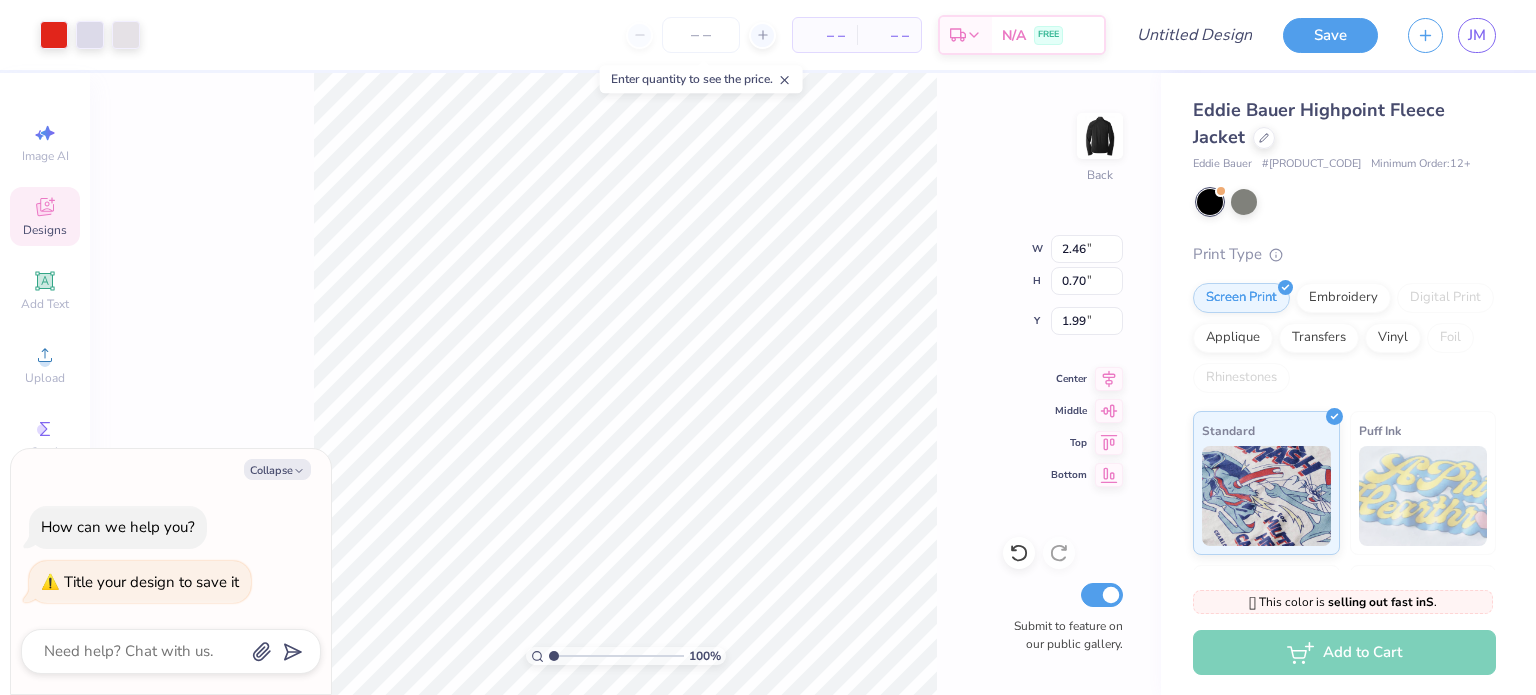 type on "x" 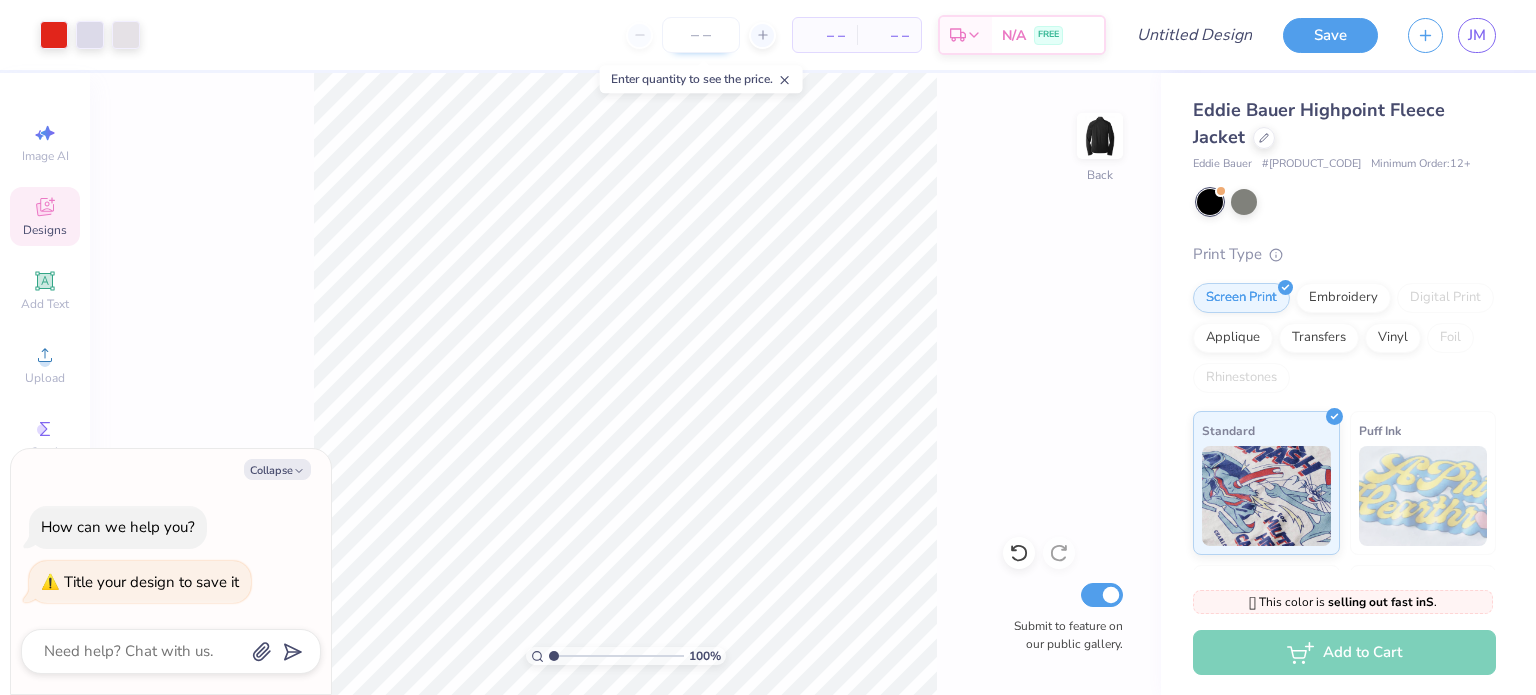 click at bounding box center (701, 35) 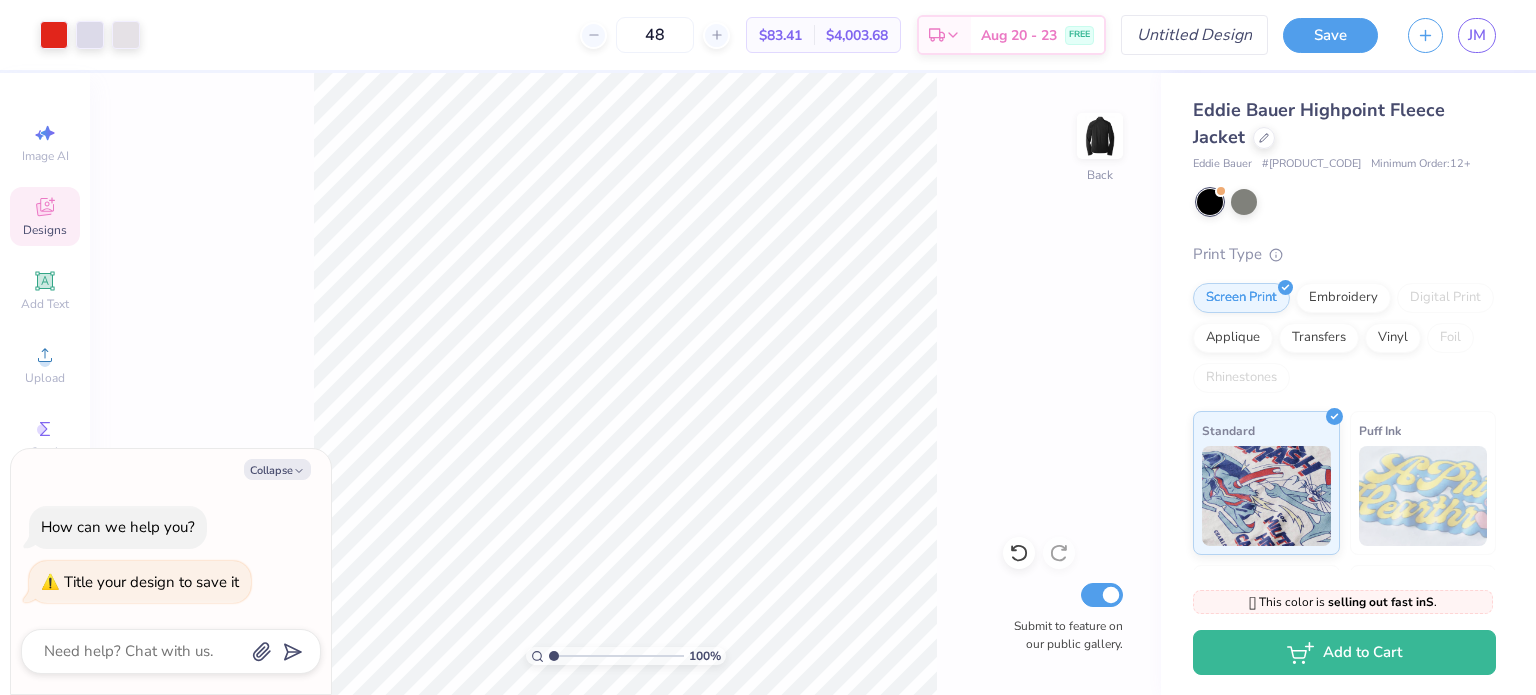 type on "48" 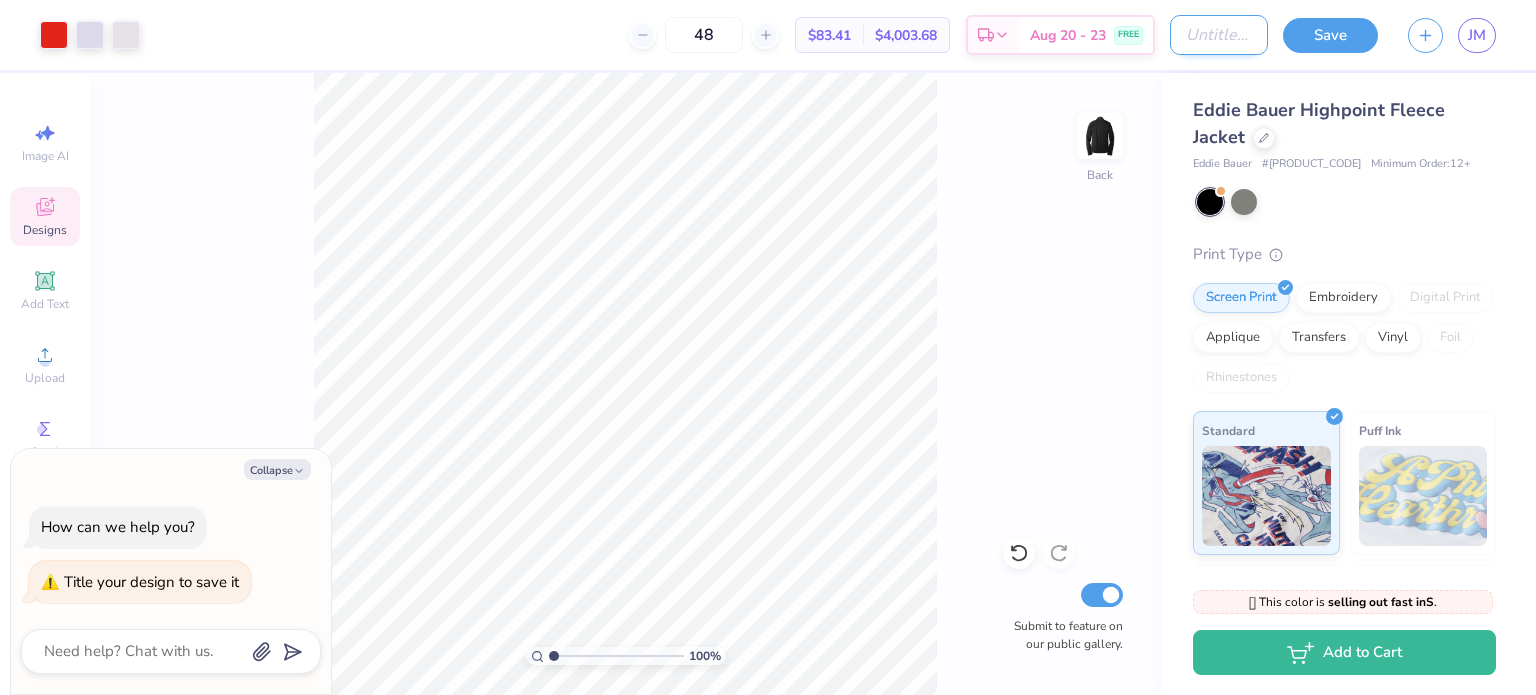 click on "Design Title" at bounding box center [1219, 35] 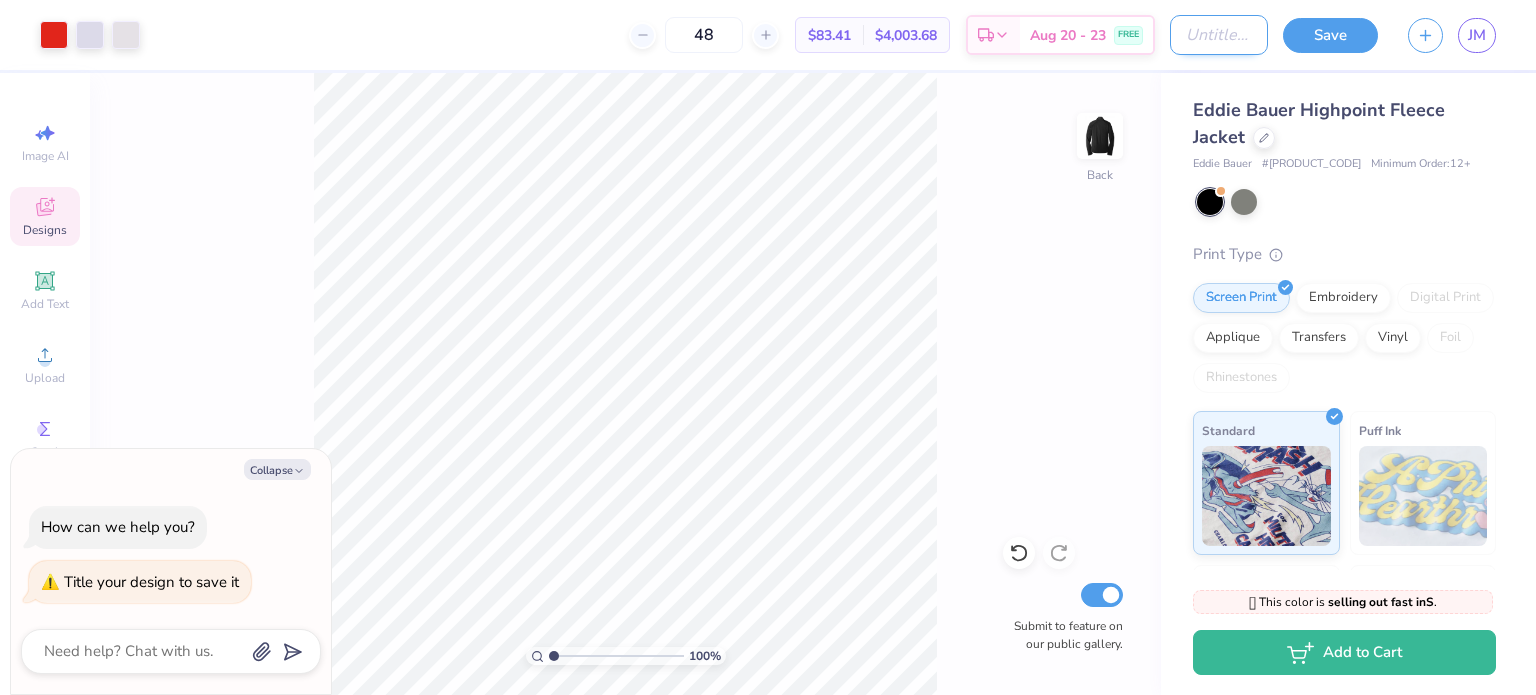 type on "j" 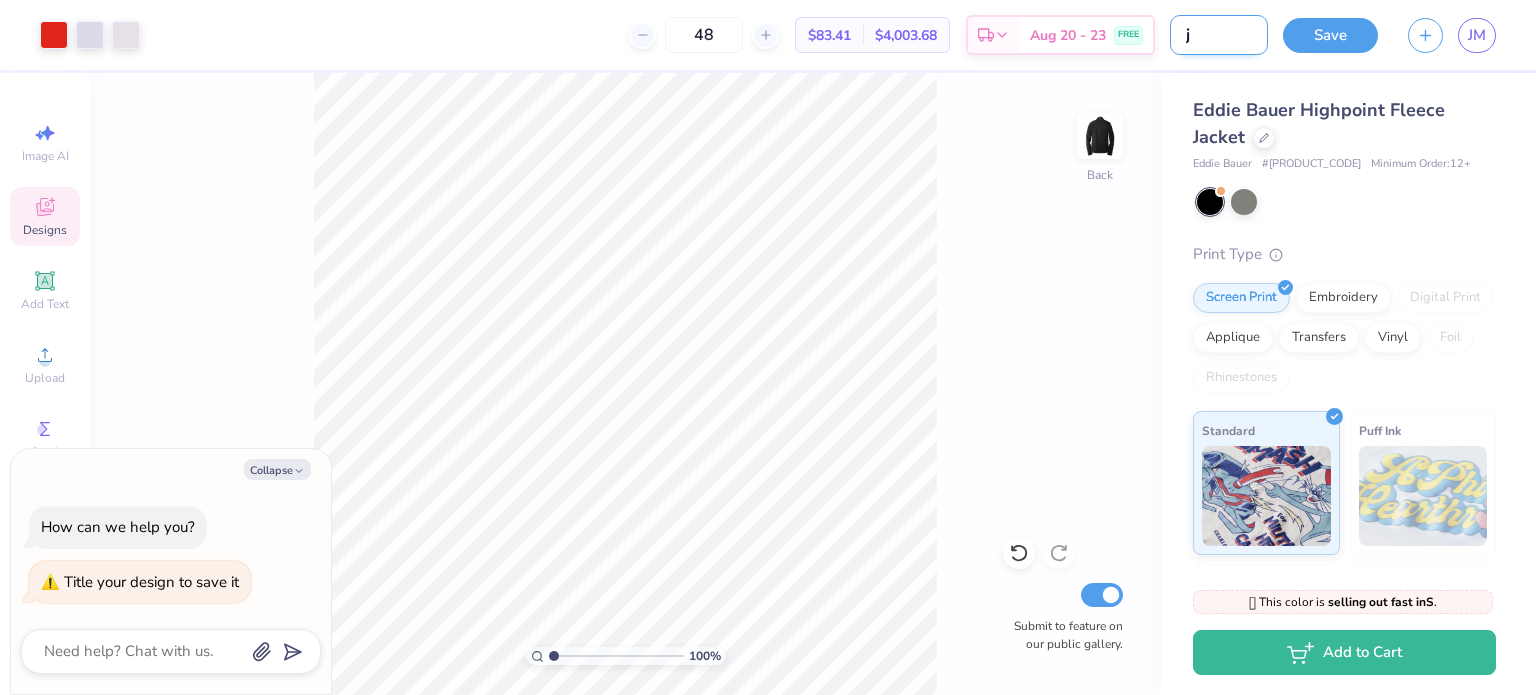 type on "ja" 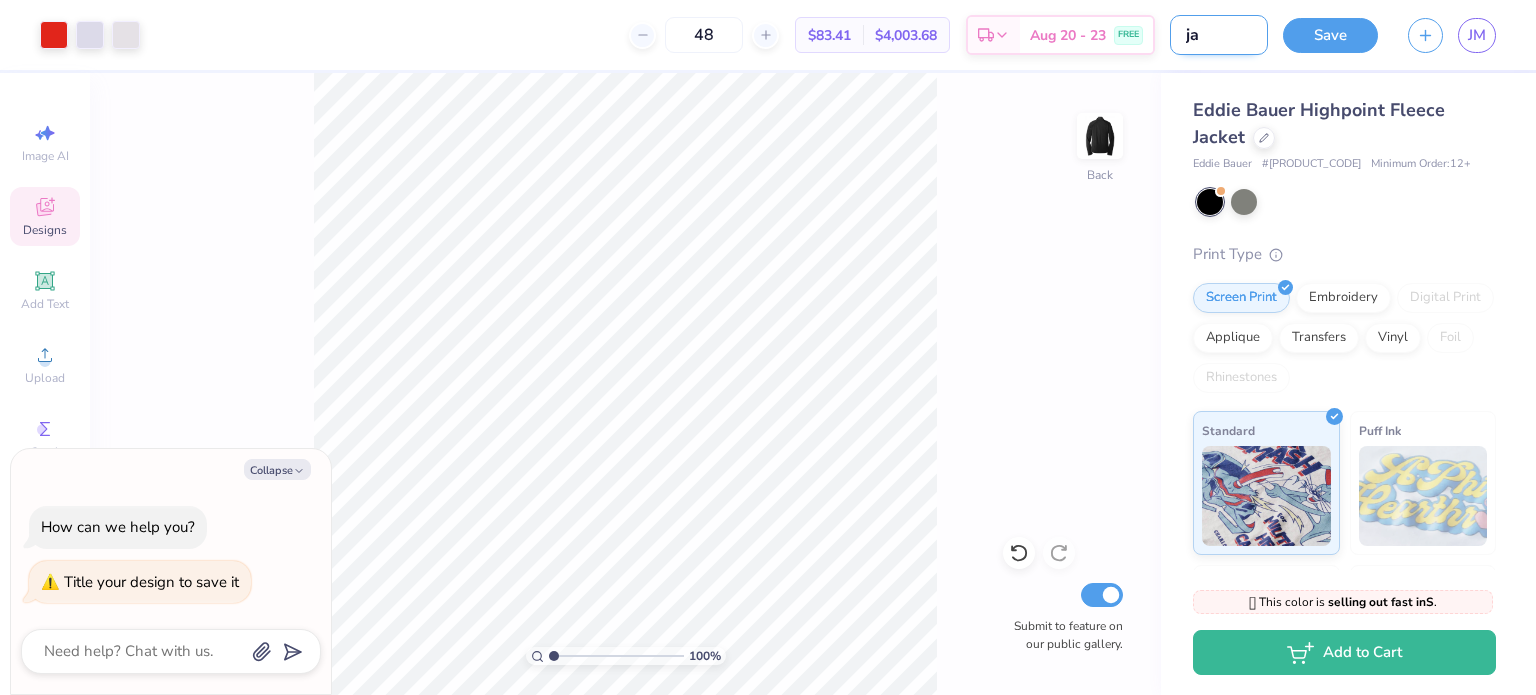 type on "jac" 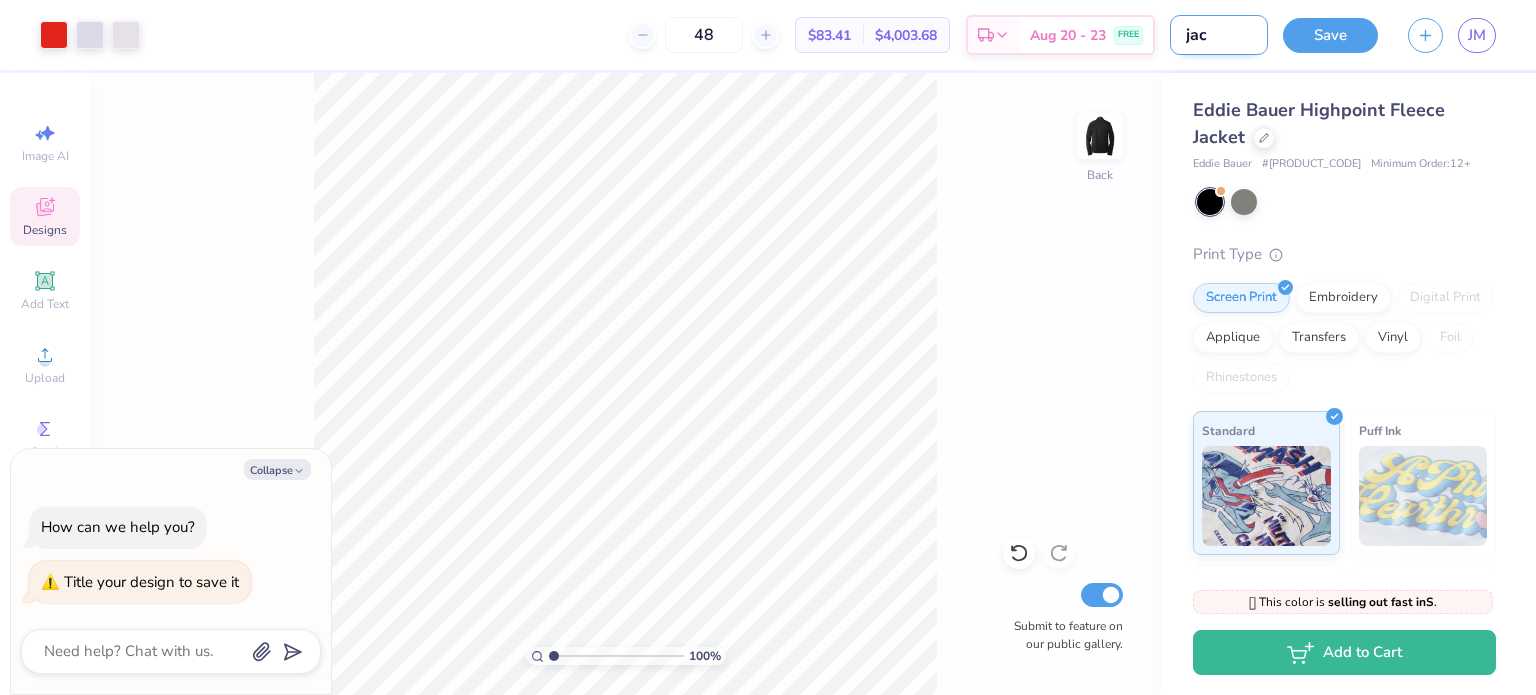 type on "x" 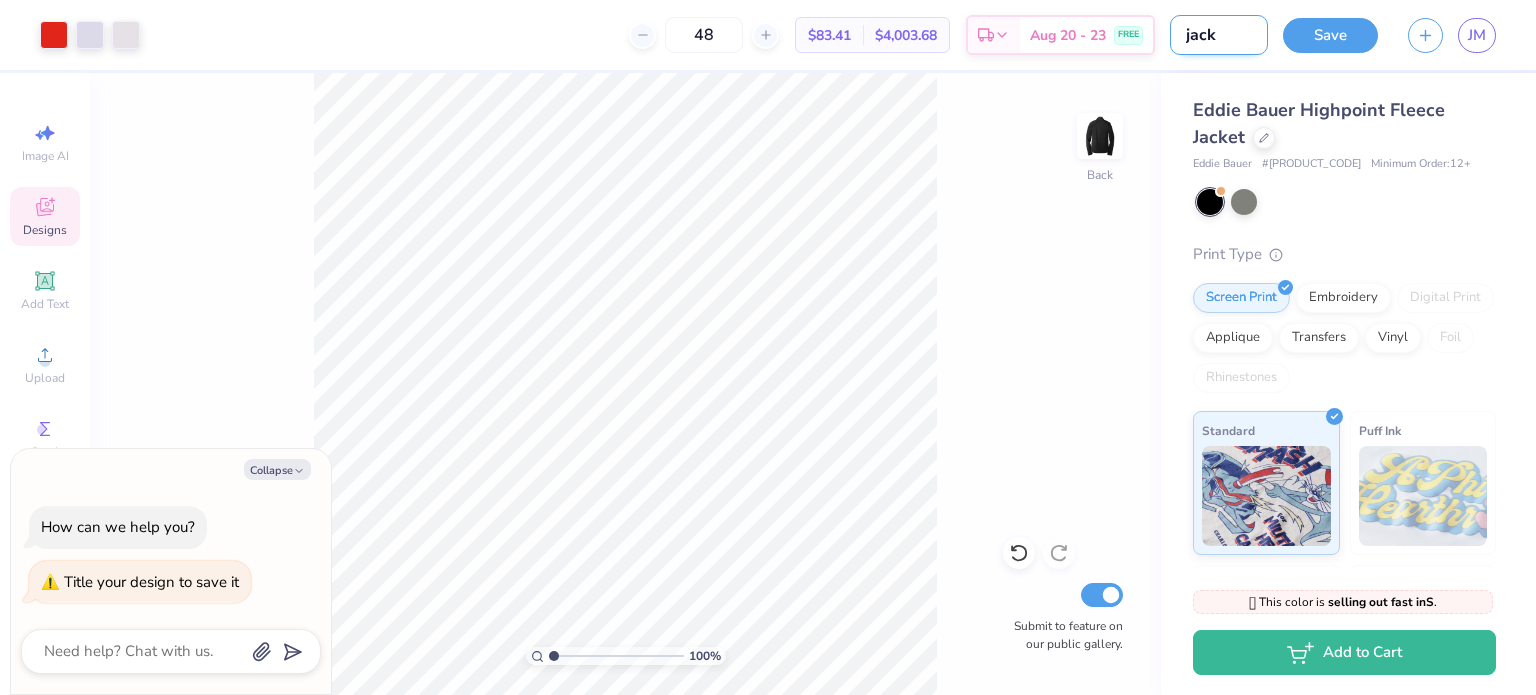 type on "jacke" 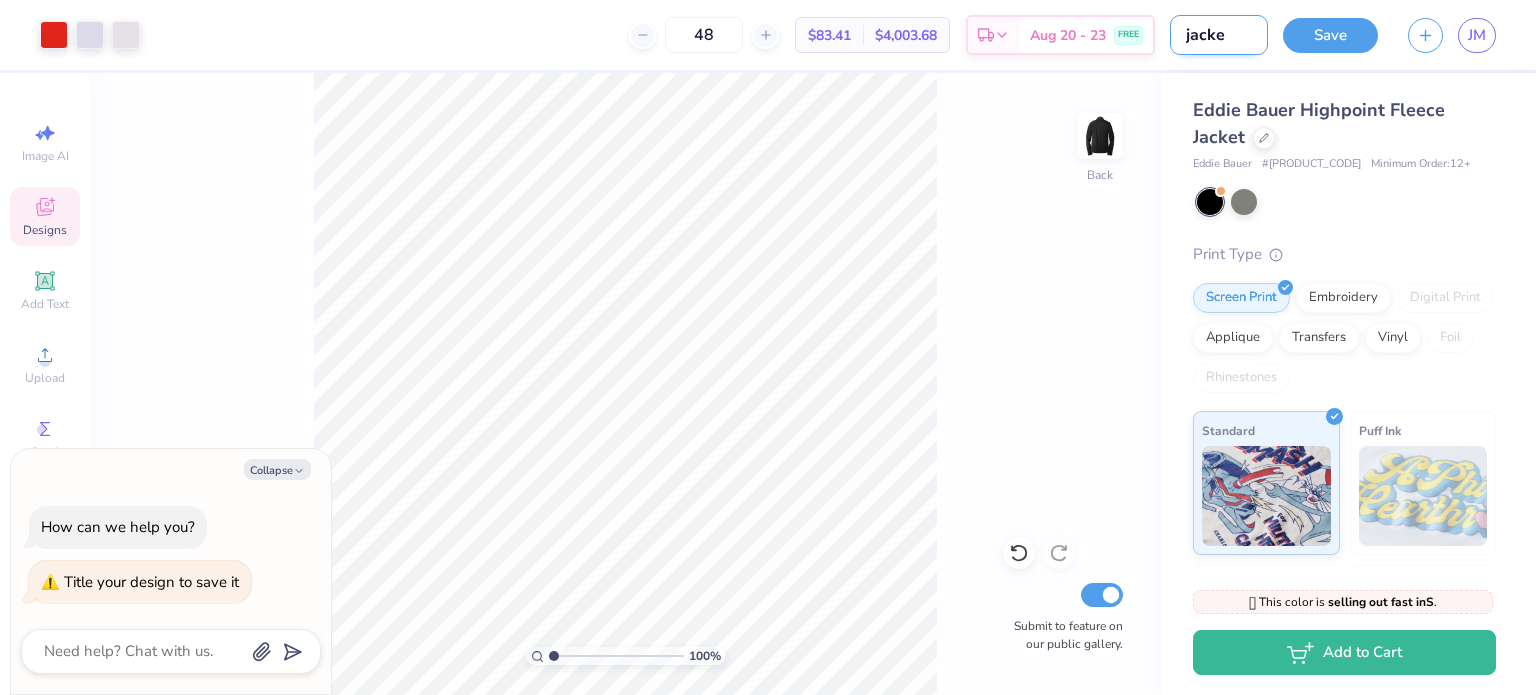 type on "jacket" 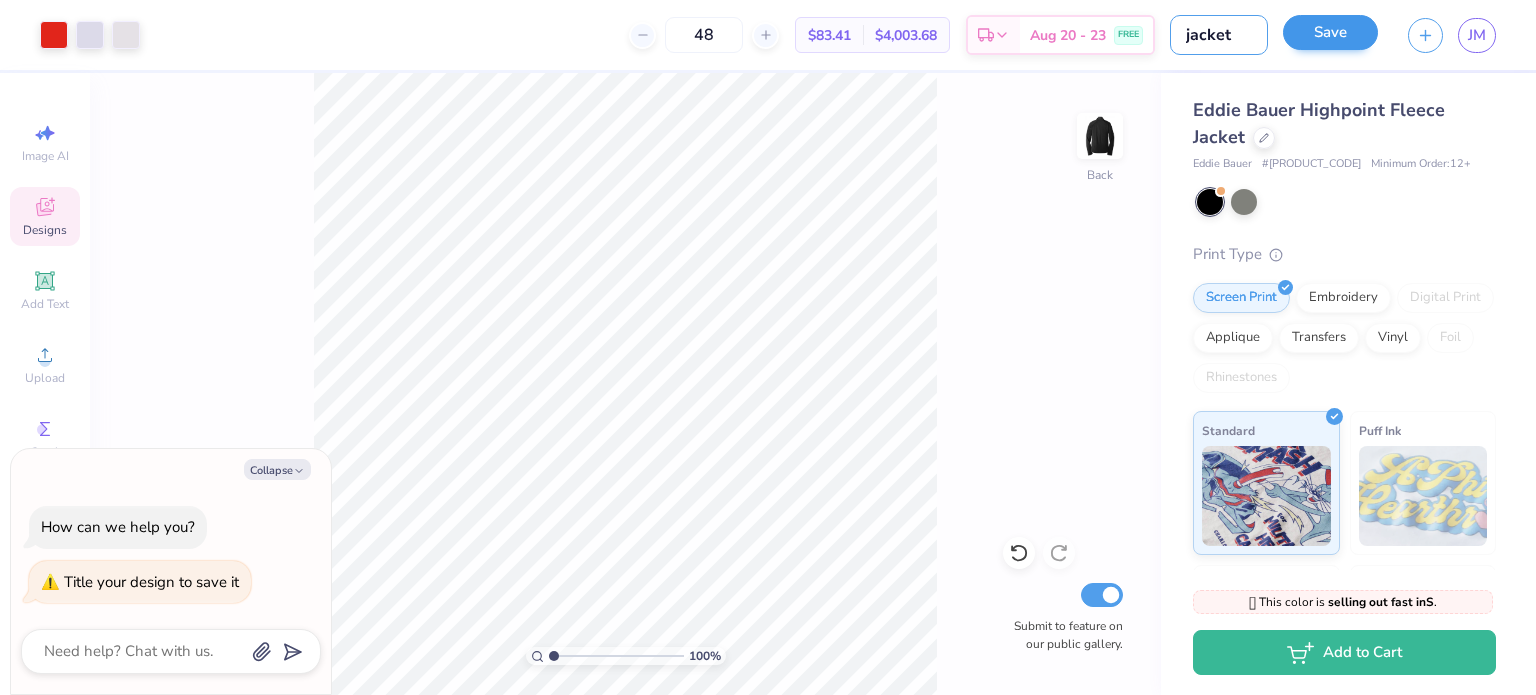 type on "jacket" 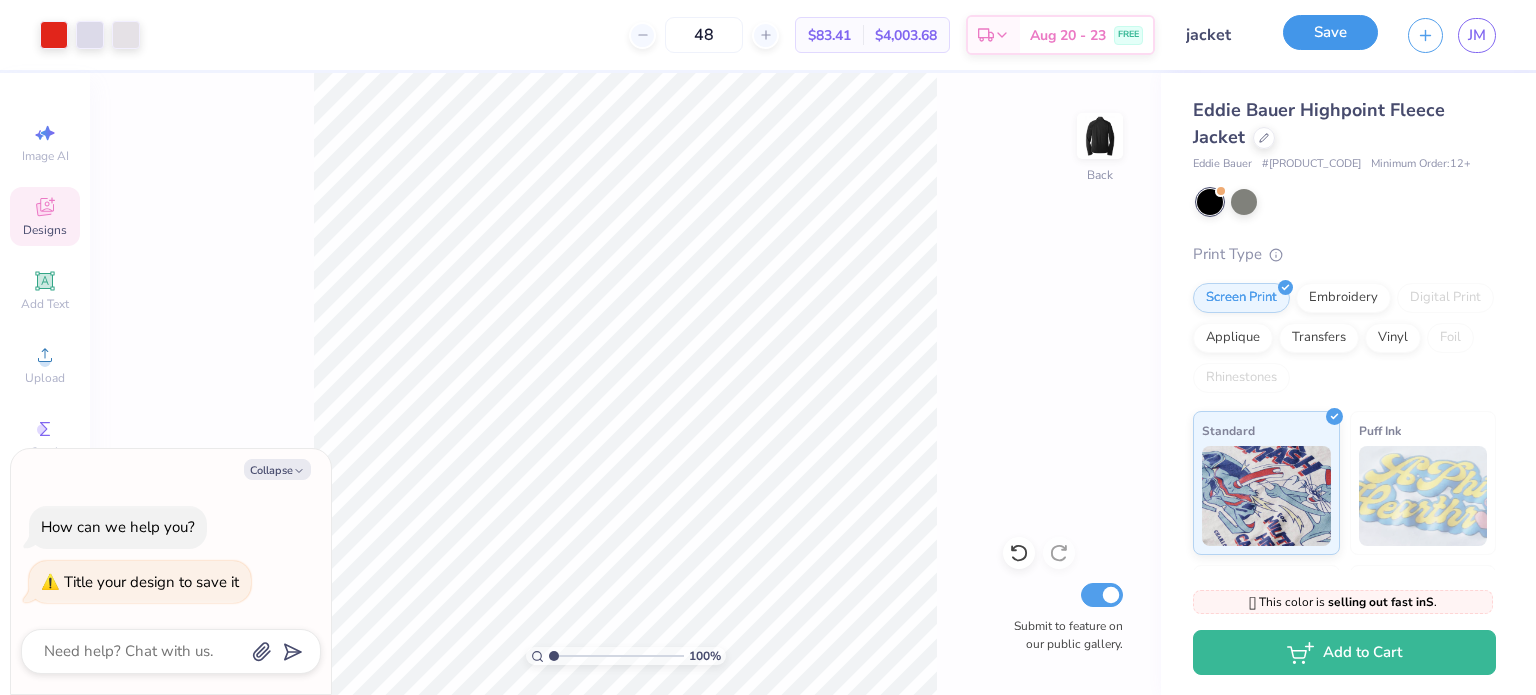 click on "Save" at bounding box center [1330, 32] 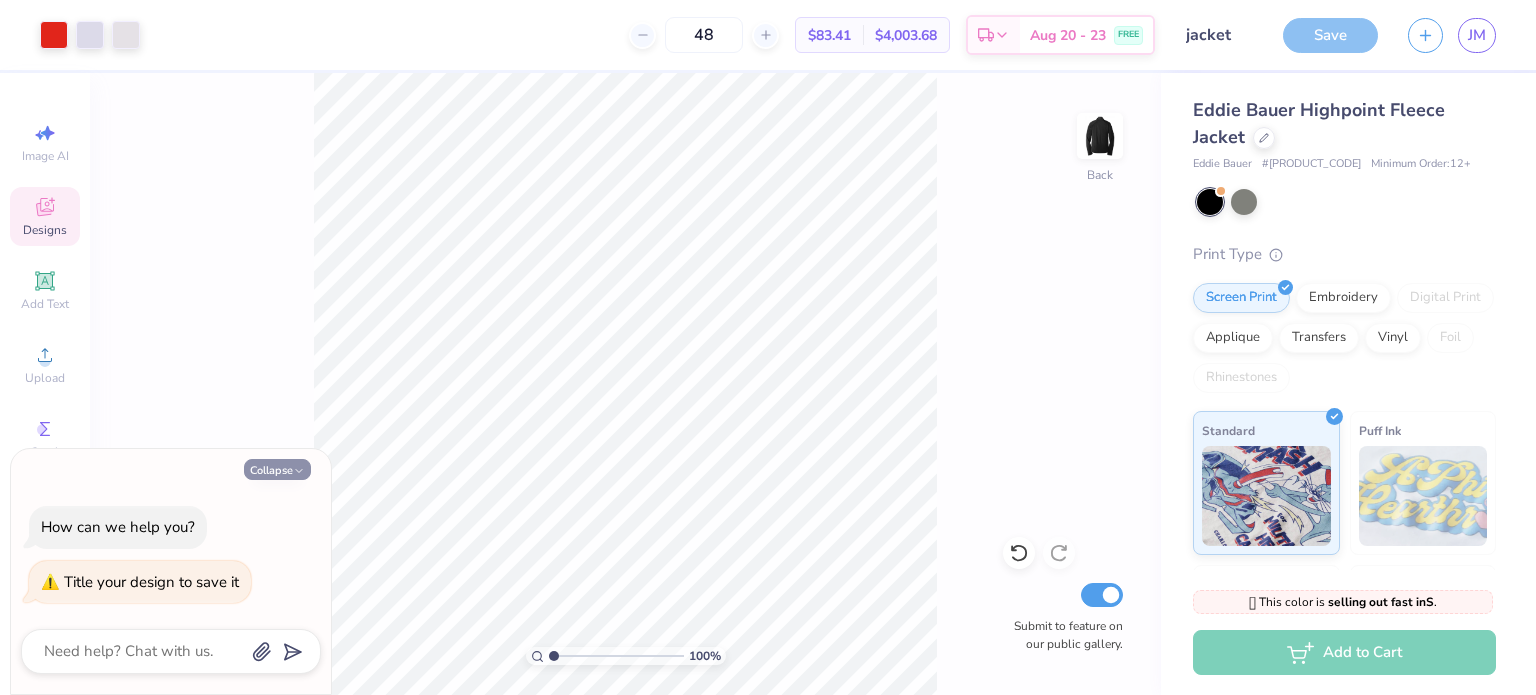 click on "Collapse" at bounding box center [277, 469] 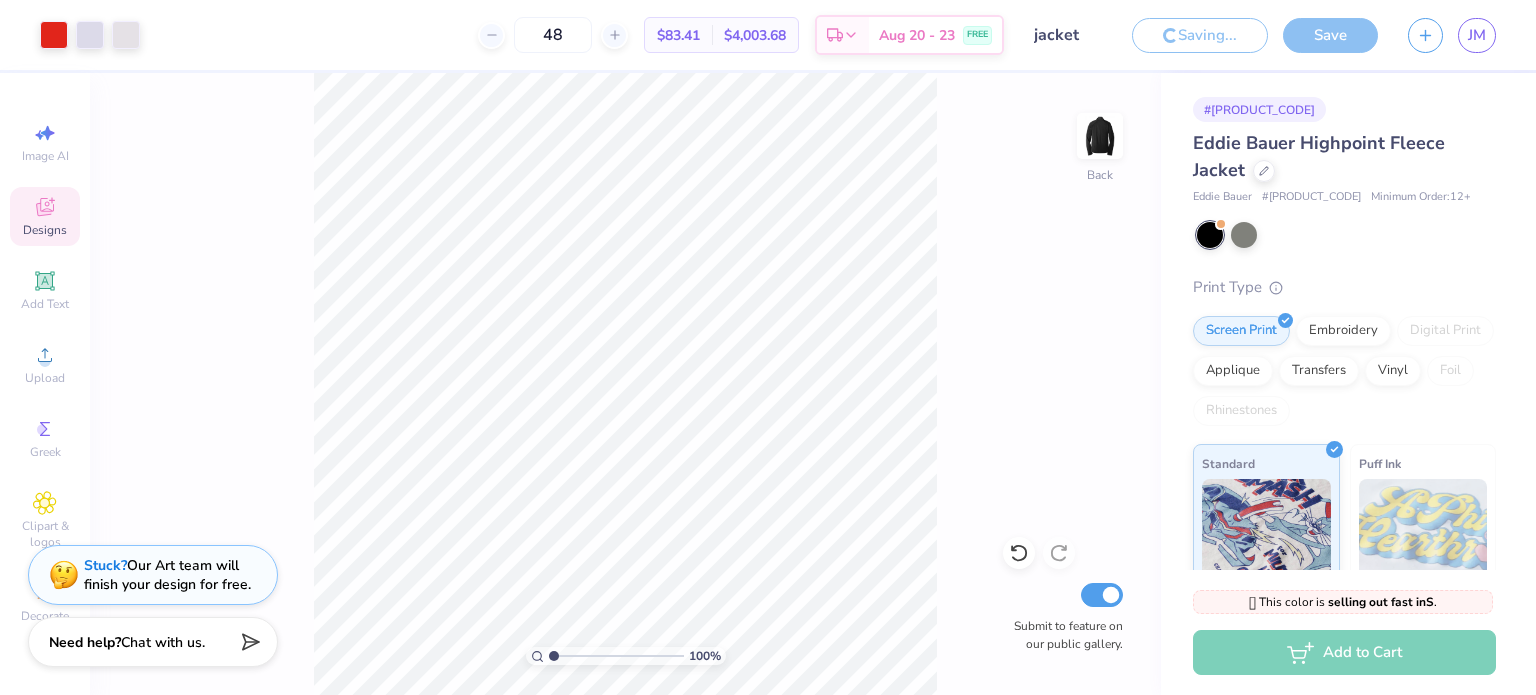 type on "x" 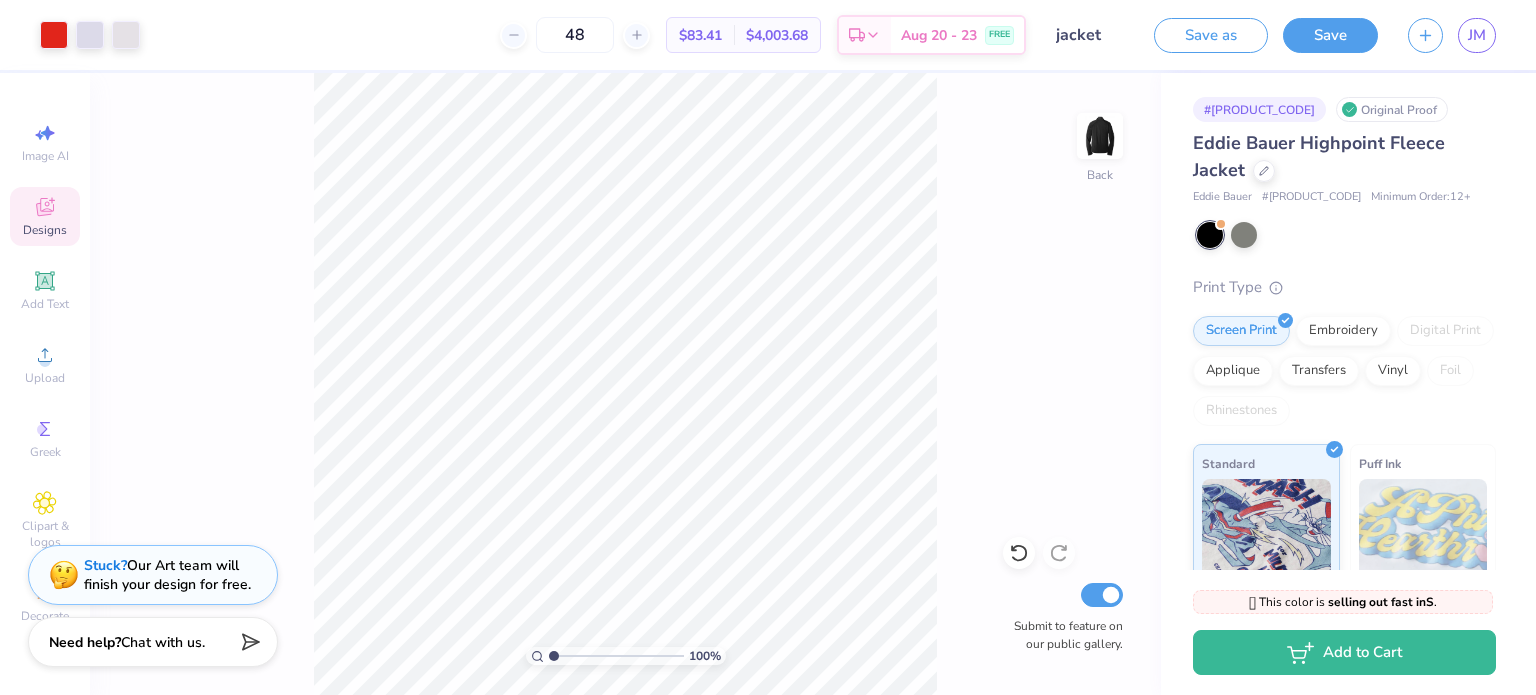 click on "Design Saved" at bounding box center (1342, 61) 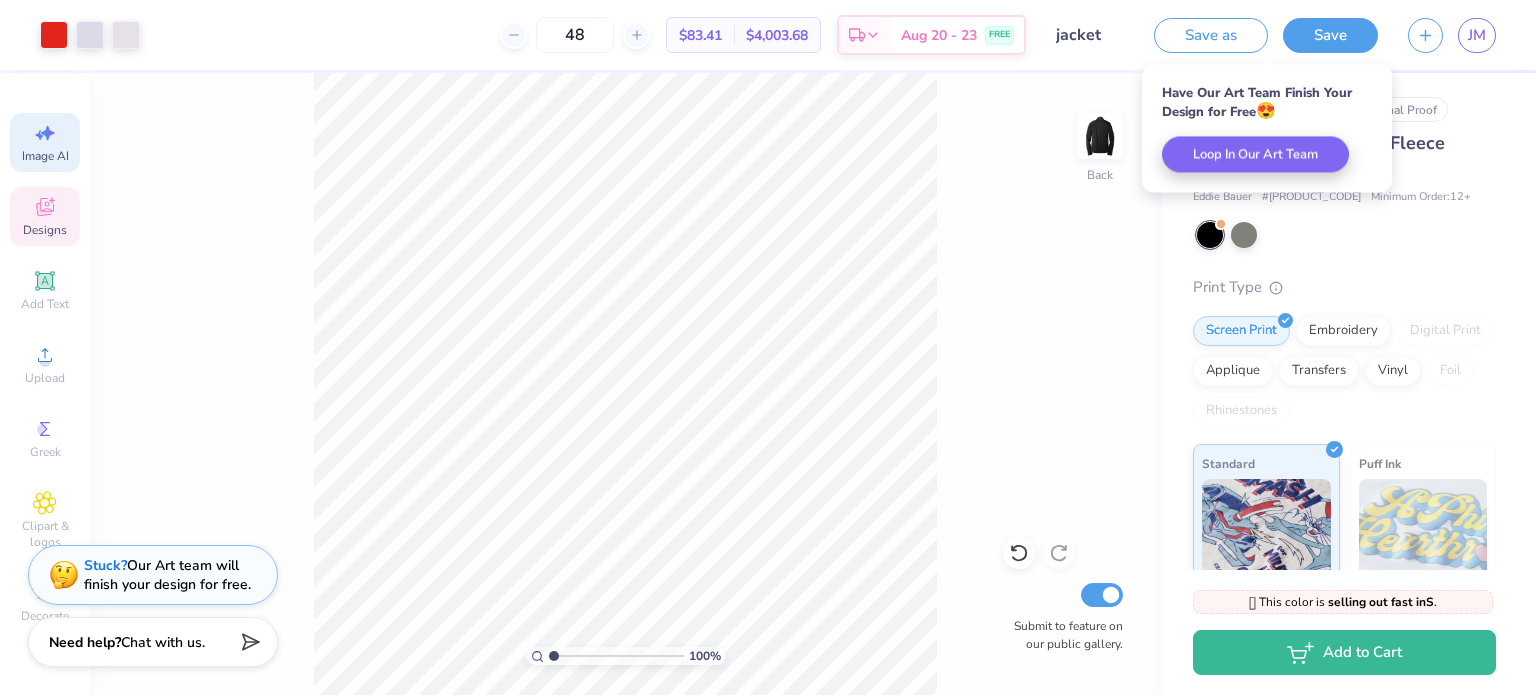 click on "Image AI" at bounding box center (45, 156) 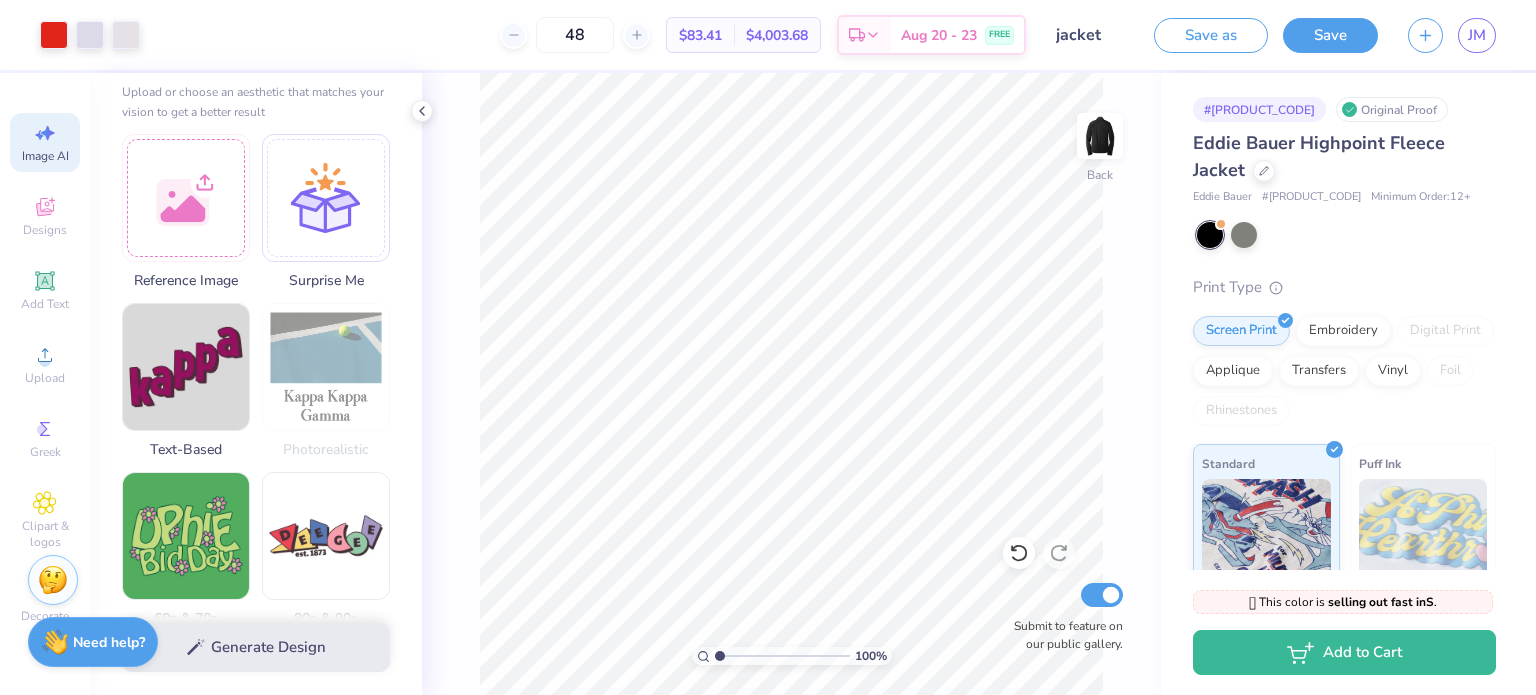 scroll, scrollTop: 140, scrollLeft: 0, axis: vertical 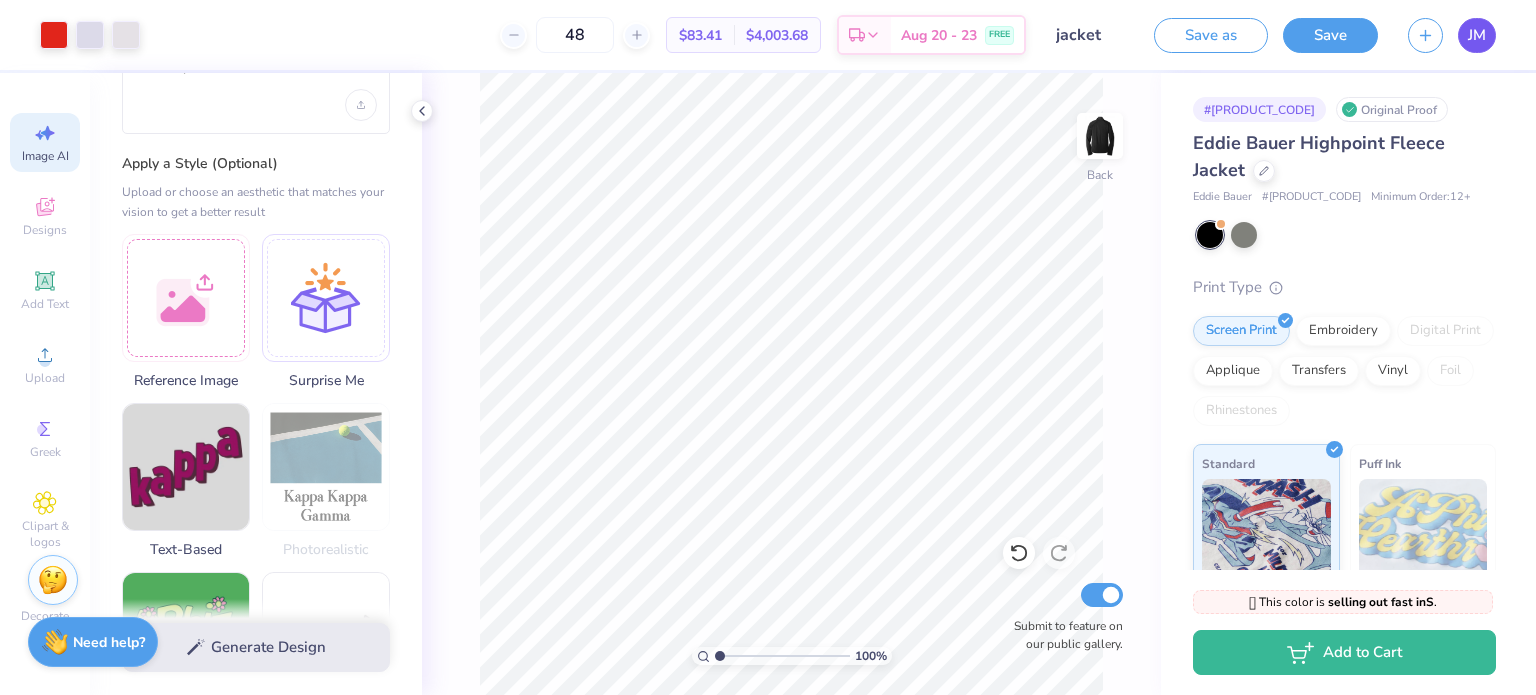 click on "JM" at bounding box center (1477, 35) 